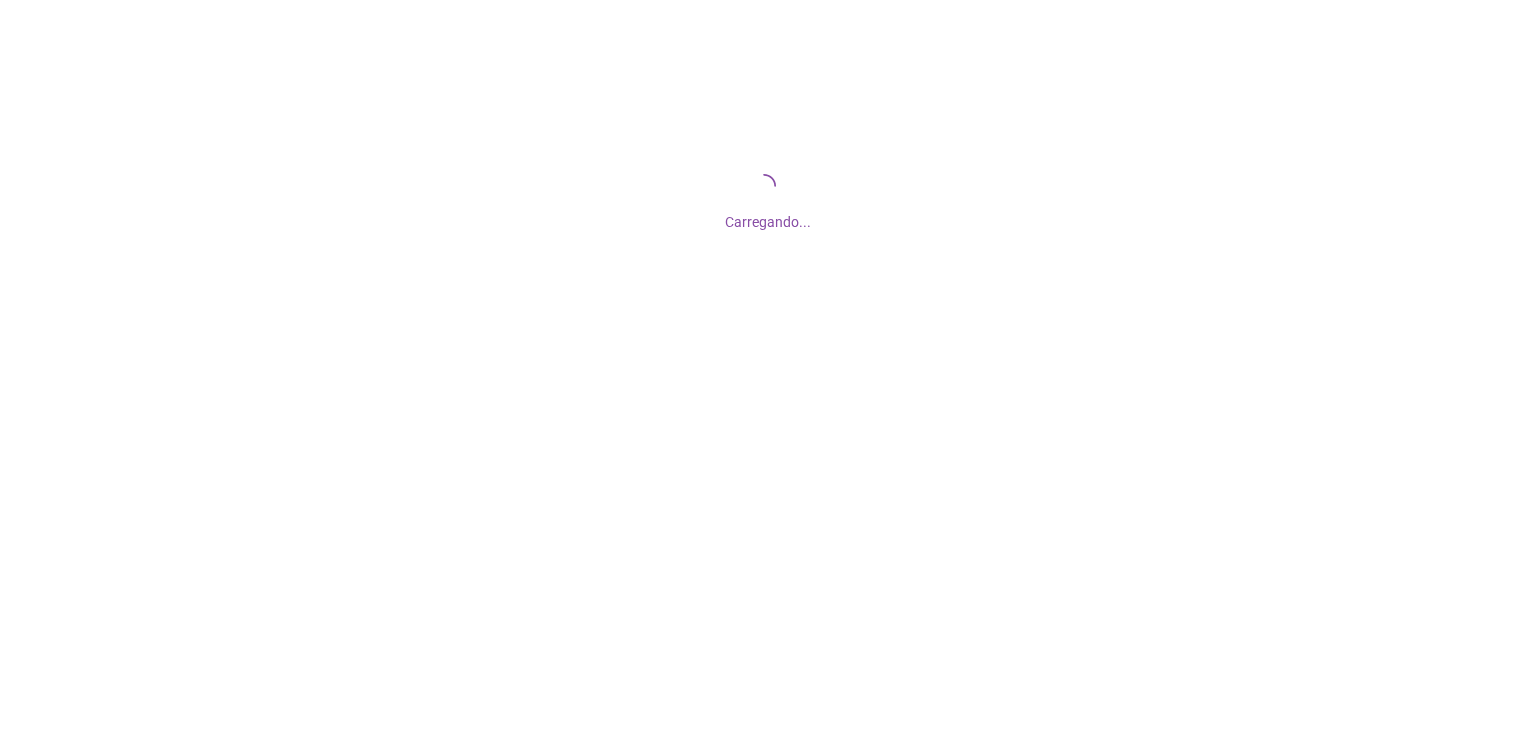 scroll, scrollTop: 0, scrollLeft: 0, axis: both 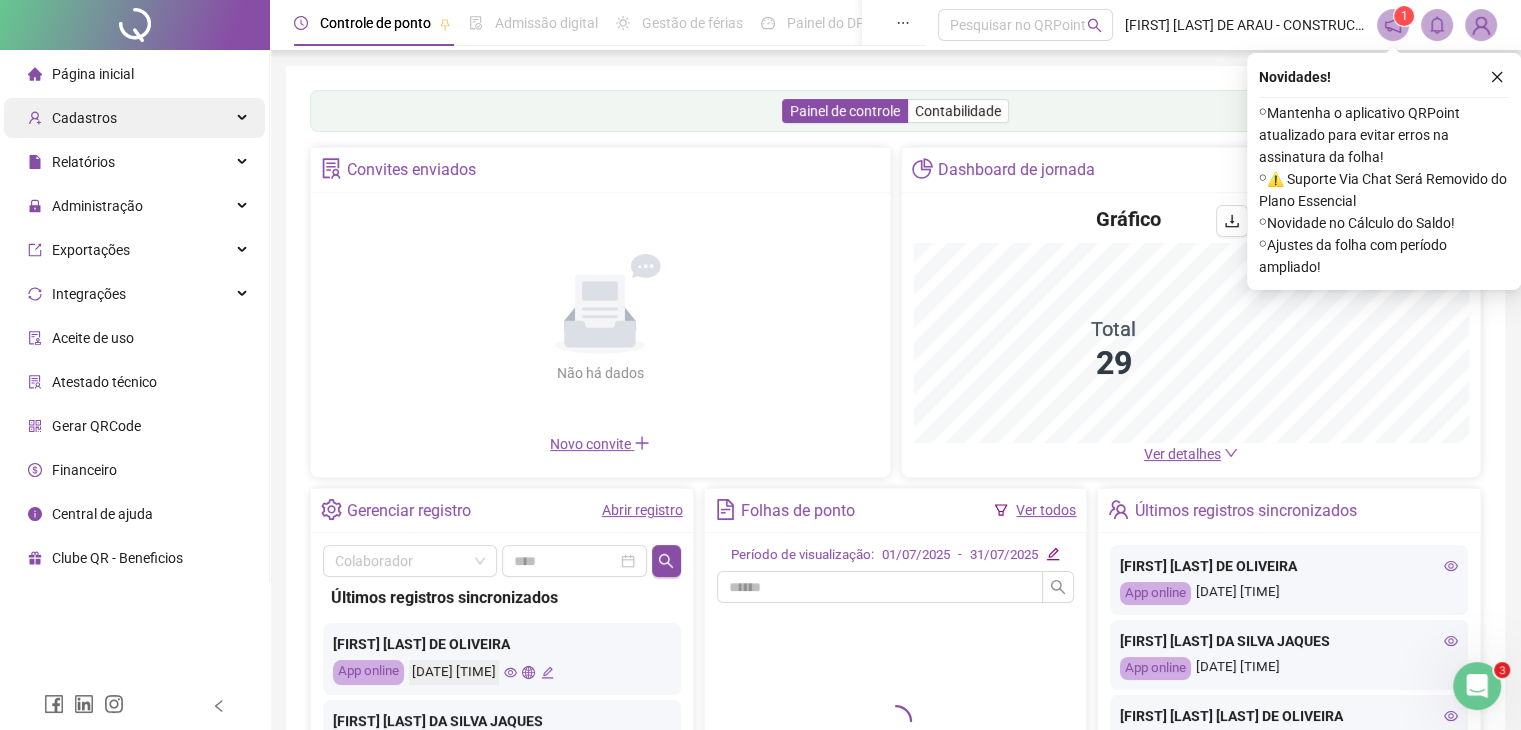 click on "Cadastros" at bounding box center [84, 118] 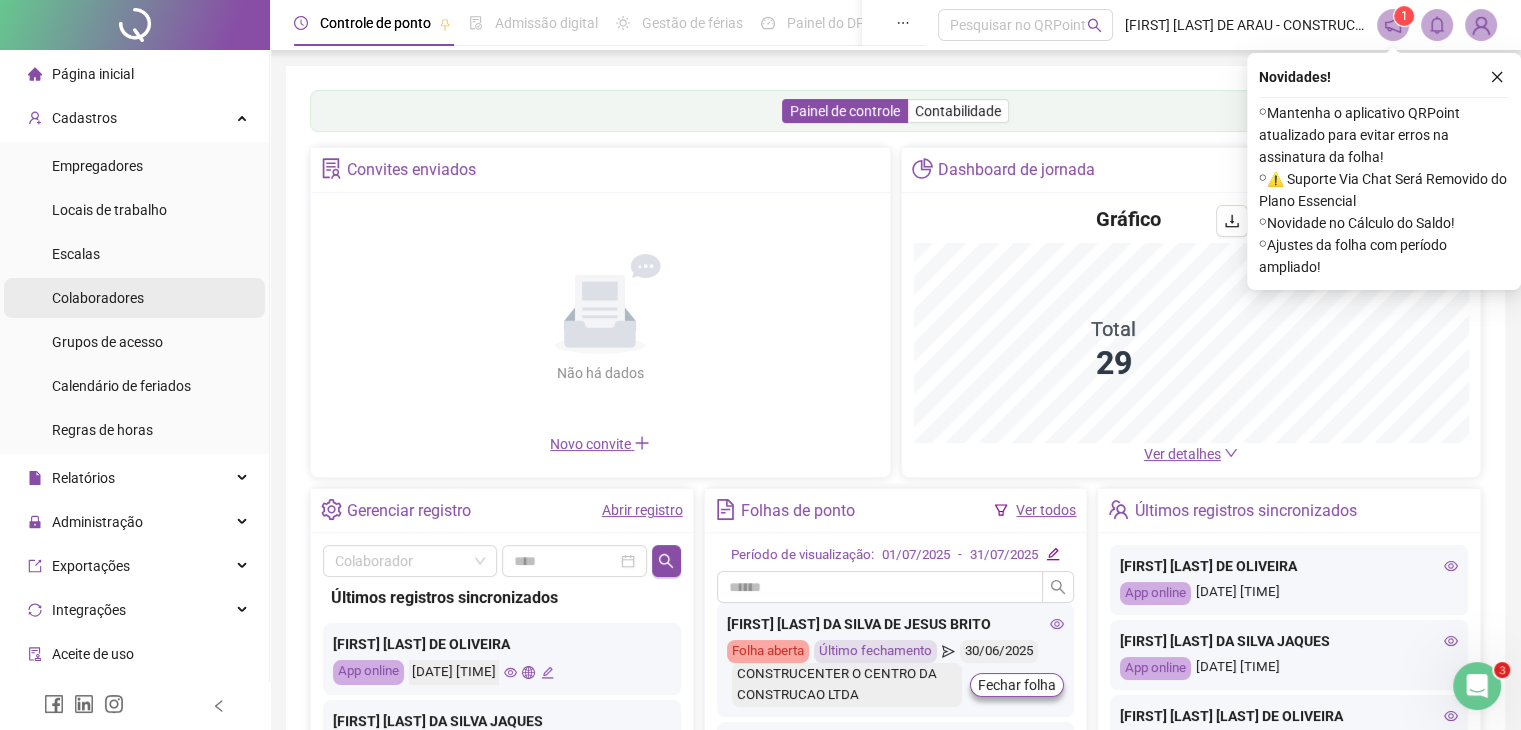 click on "Colaboradores" at bounding box center (98, 298) 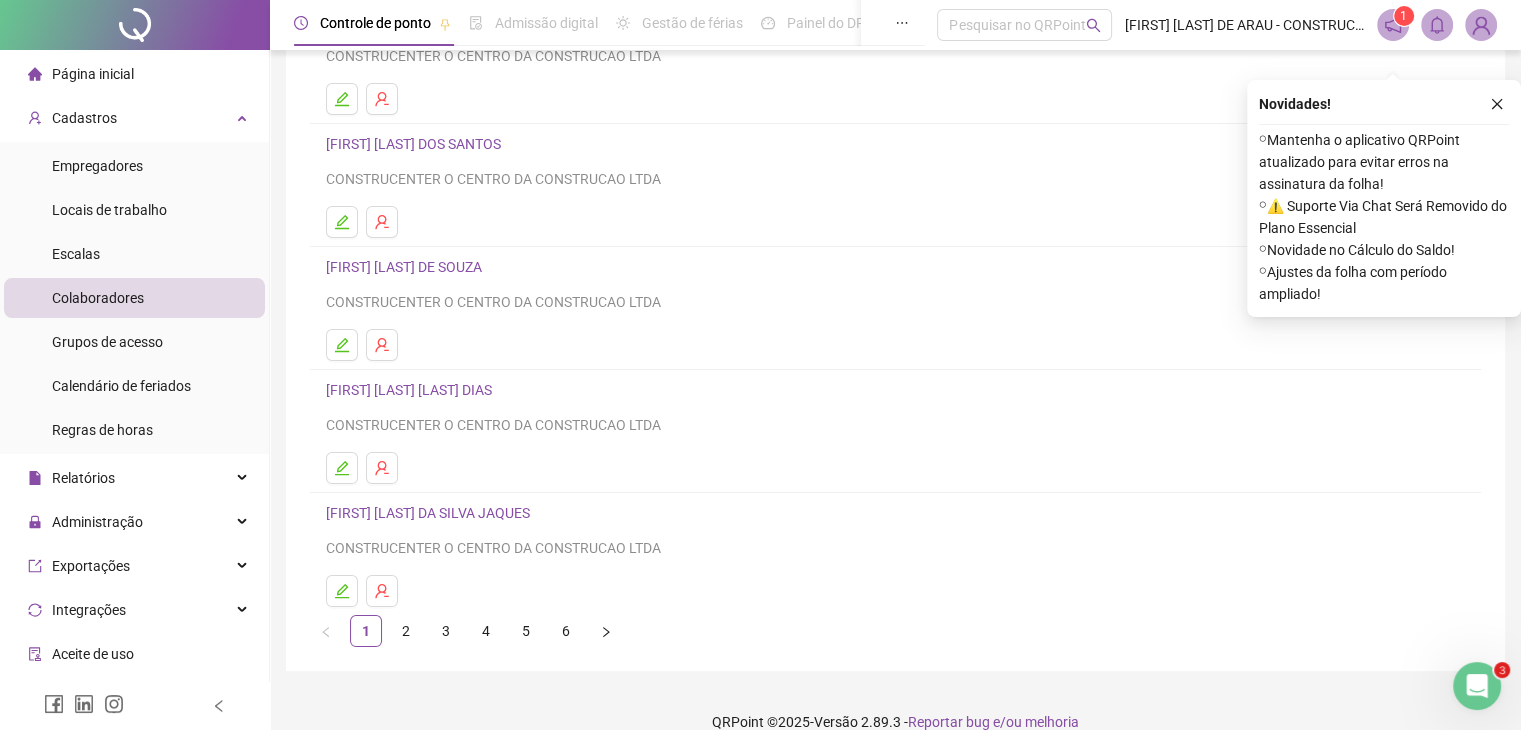 scroll, scrollTop: 0, scrollLeft: 0, axis: both 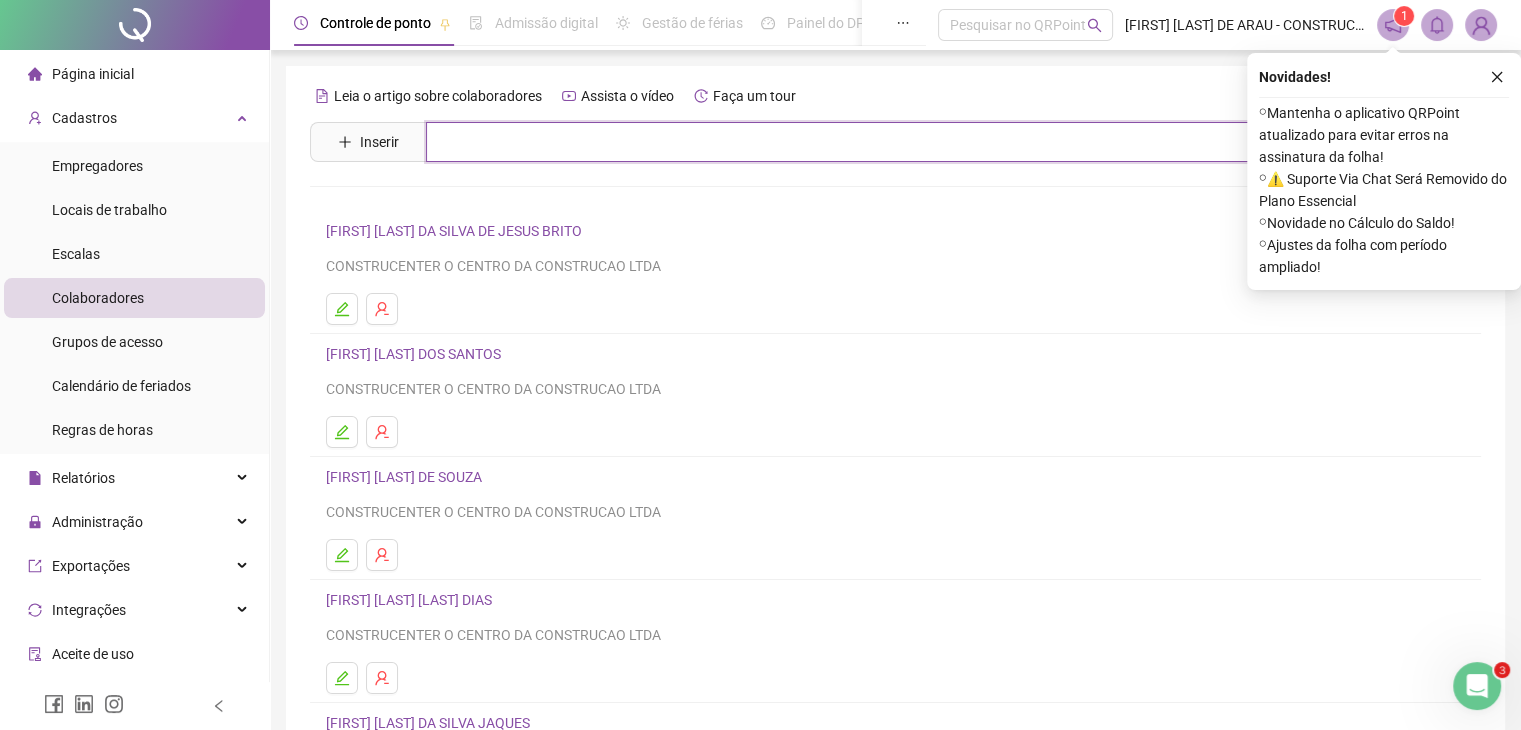 click at bounding box center (910, 142) 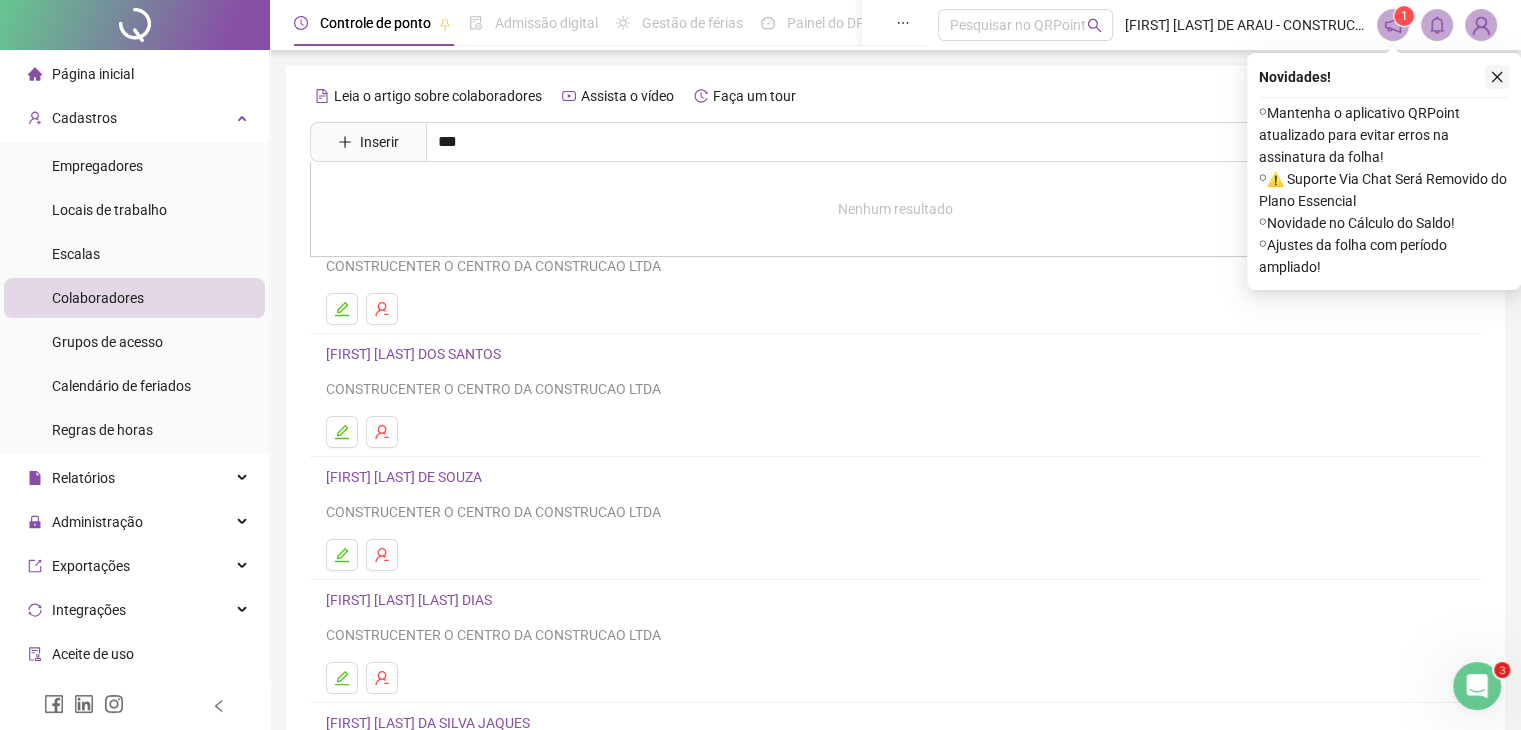 click 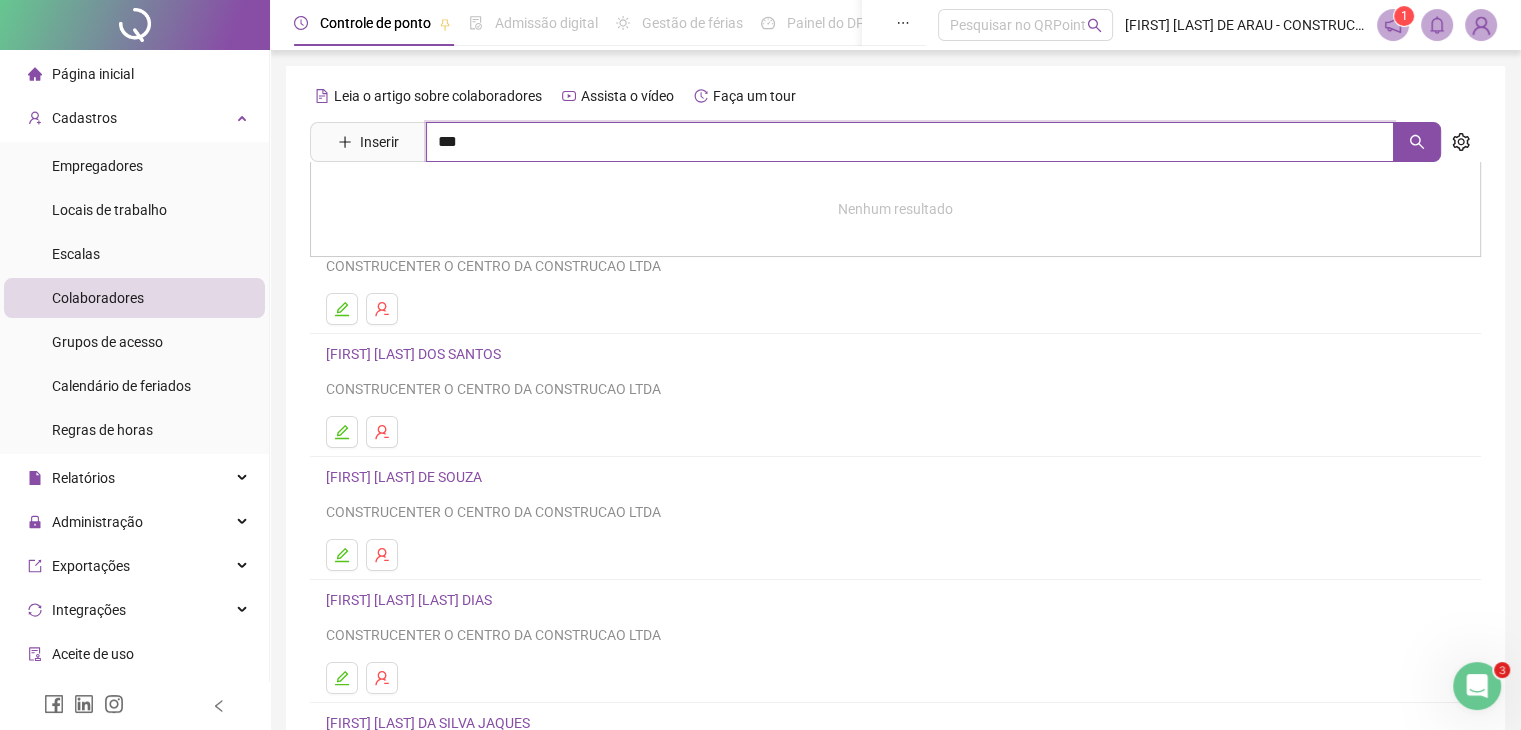 click on "***" at bounding box center [910, 142] 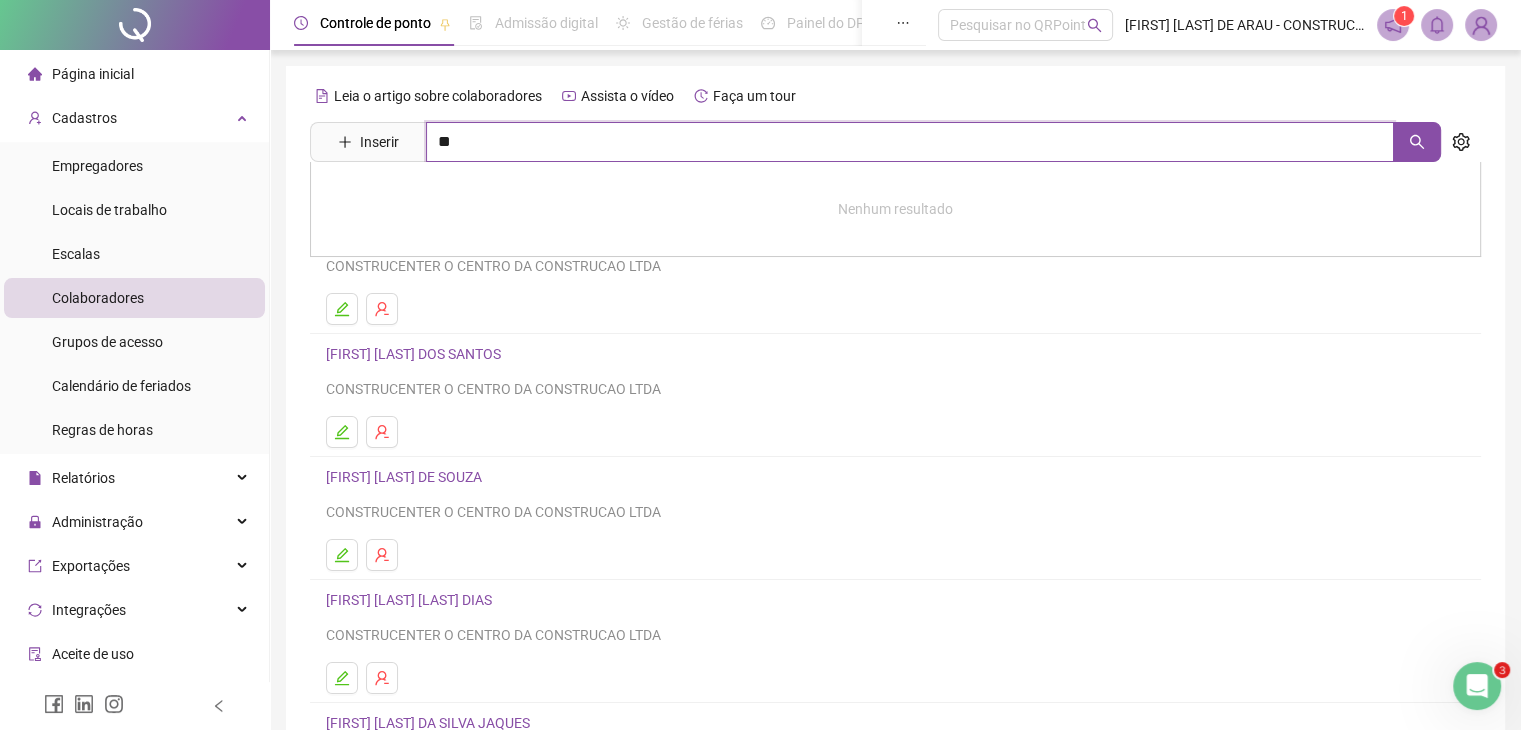 type on "**" 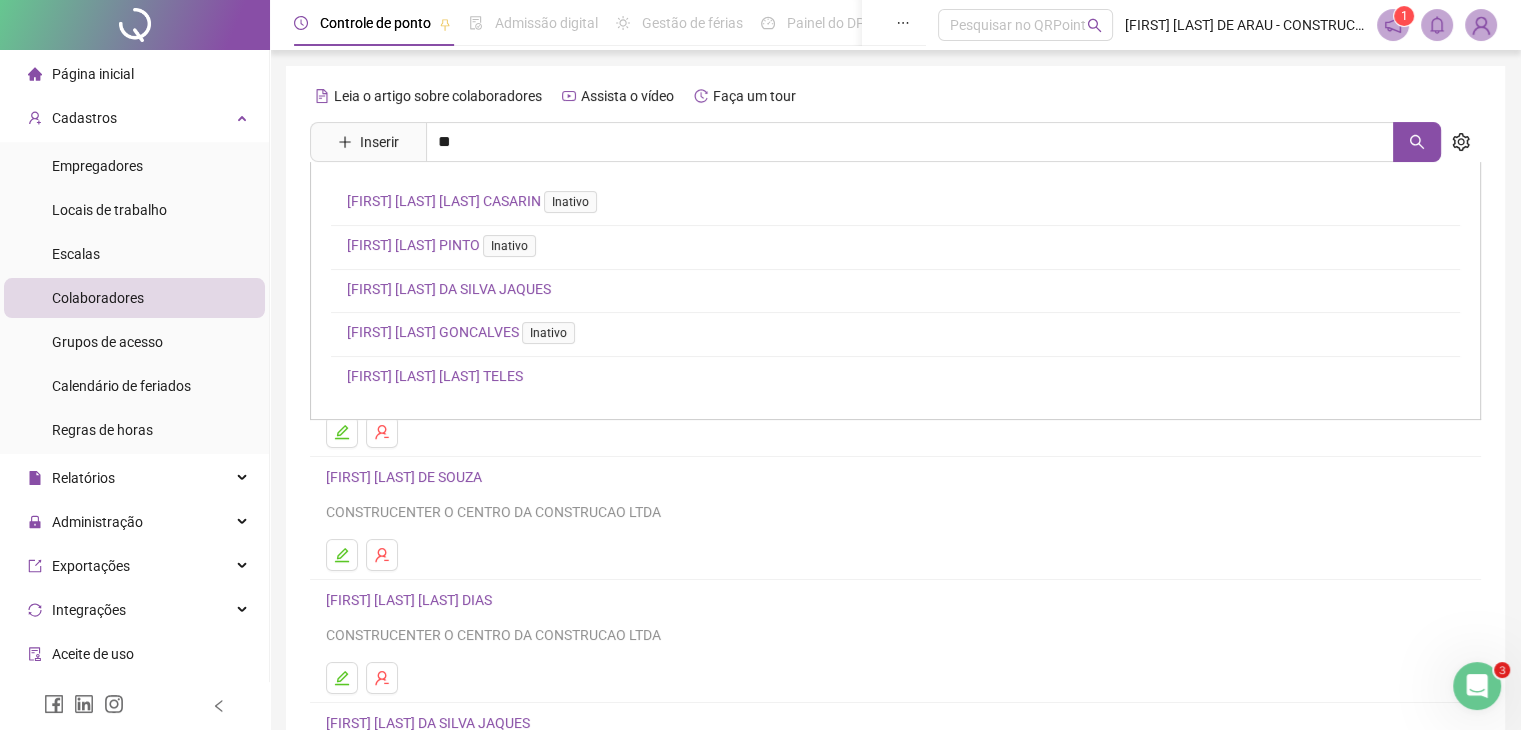 click on "[FIRST] [LAST] [LAST]   Inativo [FIRST] [LAST] [LAST]   Inativo [FIRST] [LAST] DA SILVA JAQUES   DEIVISSON MARTINS GONCALVES   Inativo [FIRST] [LAST] [LAST] TELES" at bounding box center [895, 291] 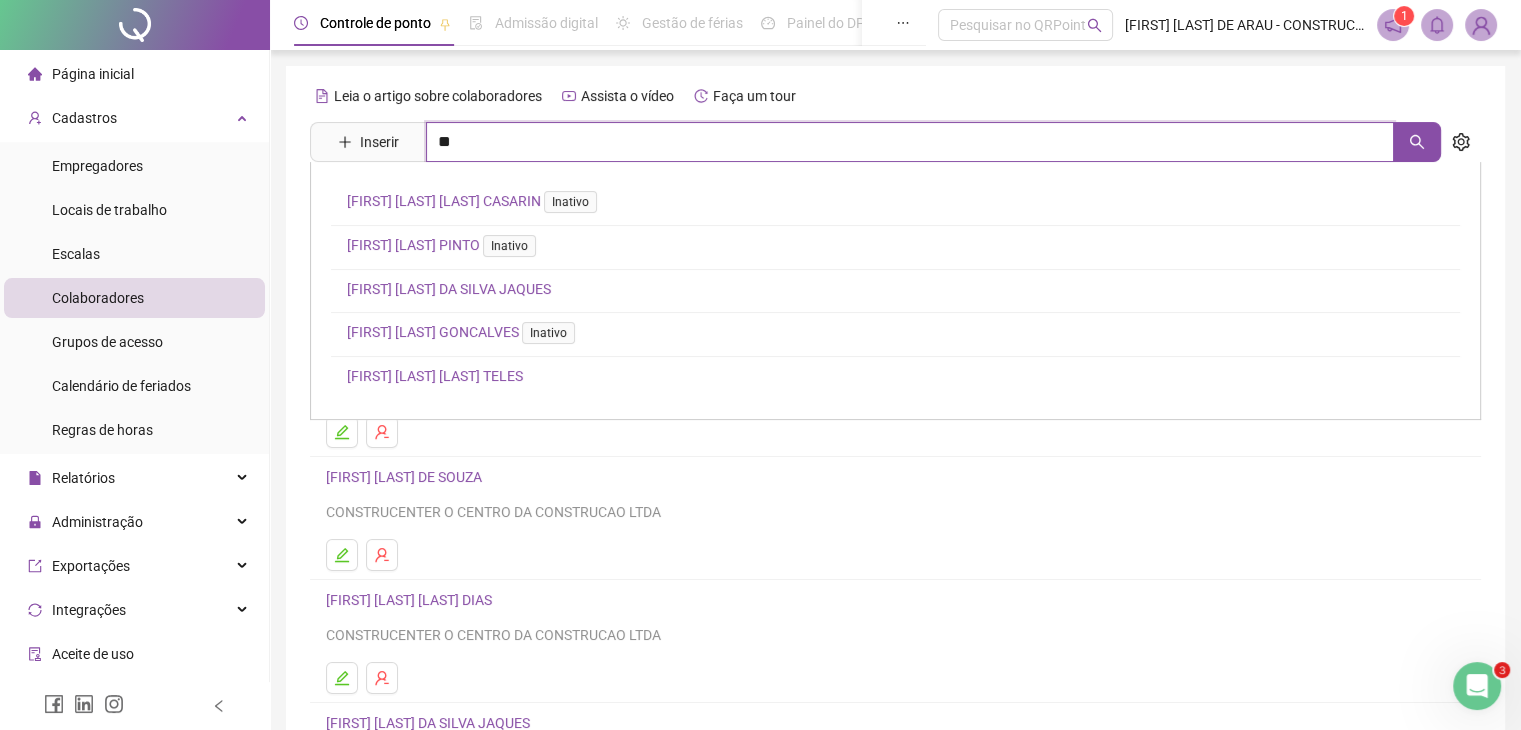click on "**" at bounding box center (910, 142) 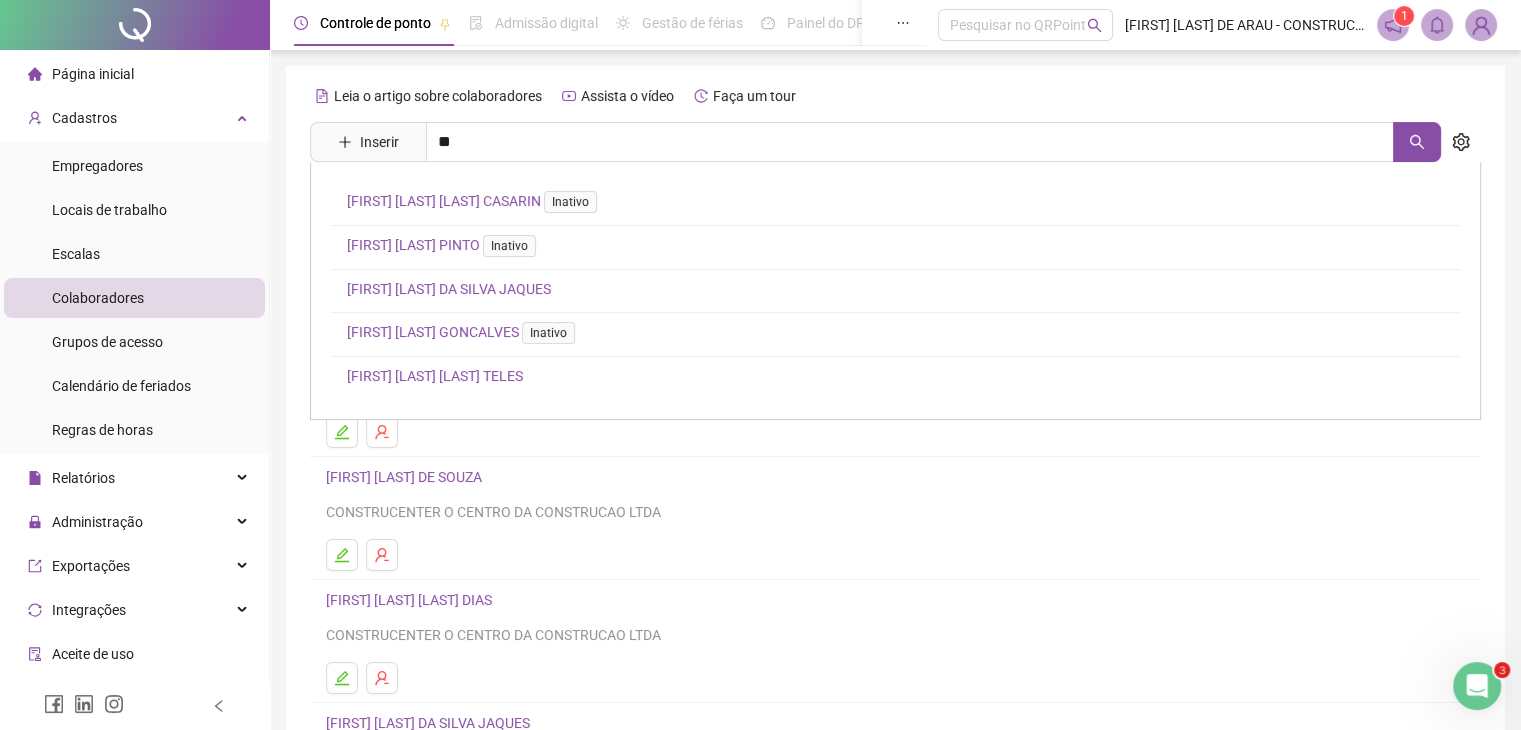 click on "[FIRST] [LAST] [LAST] TELES" at bounding box center [435, 376] 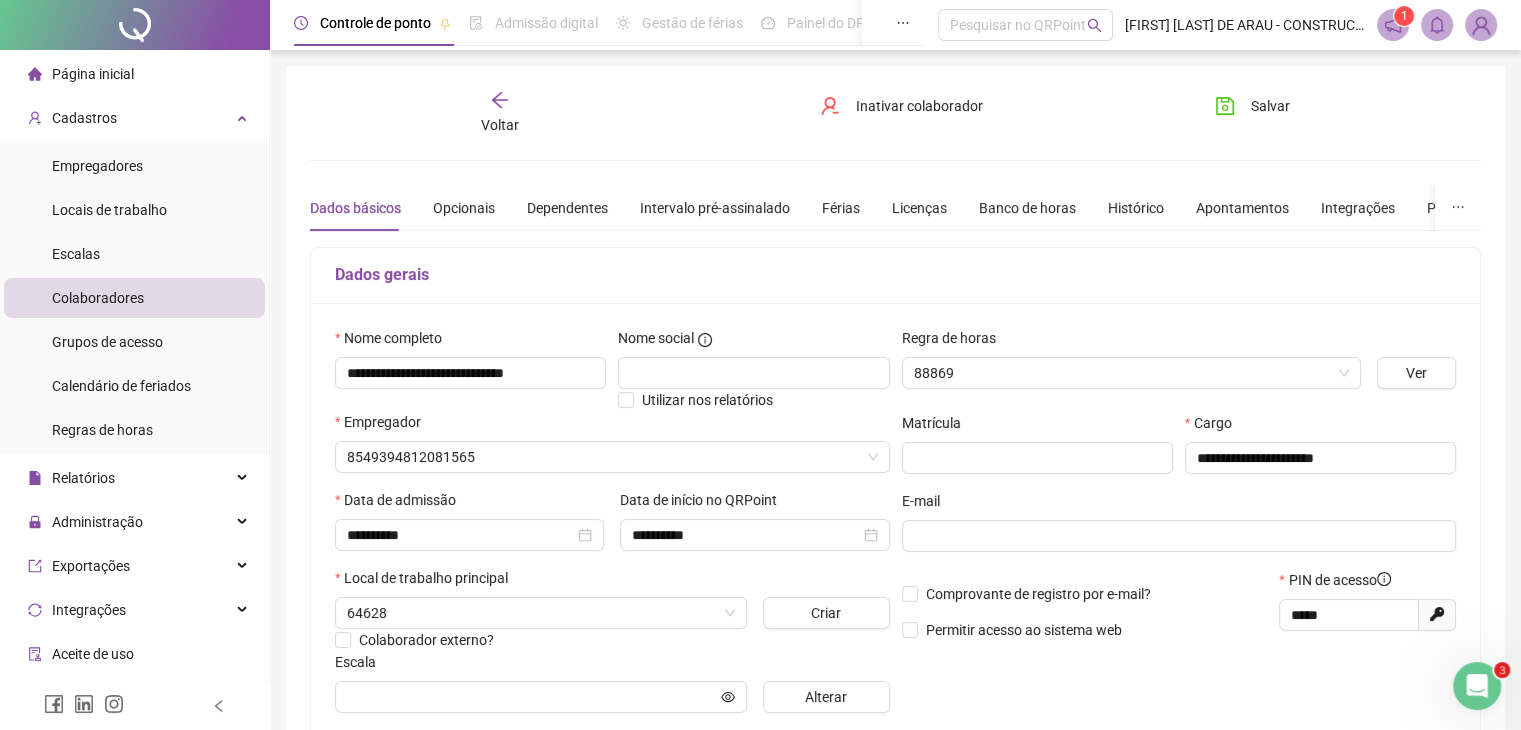 type on "**********" 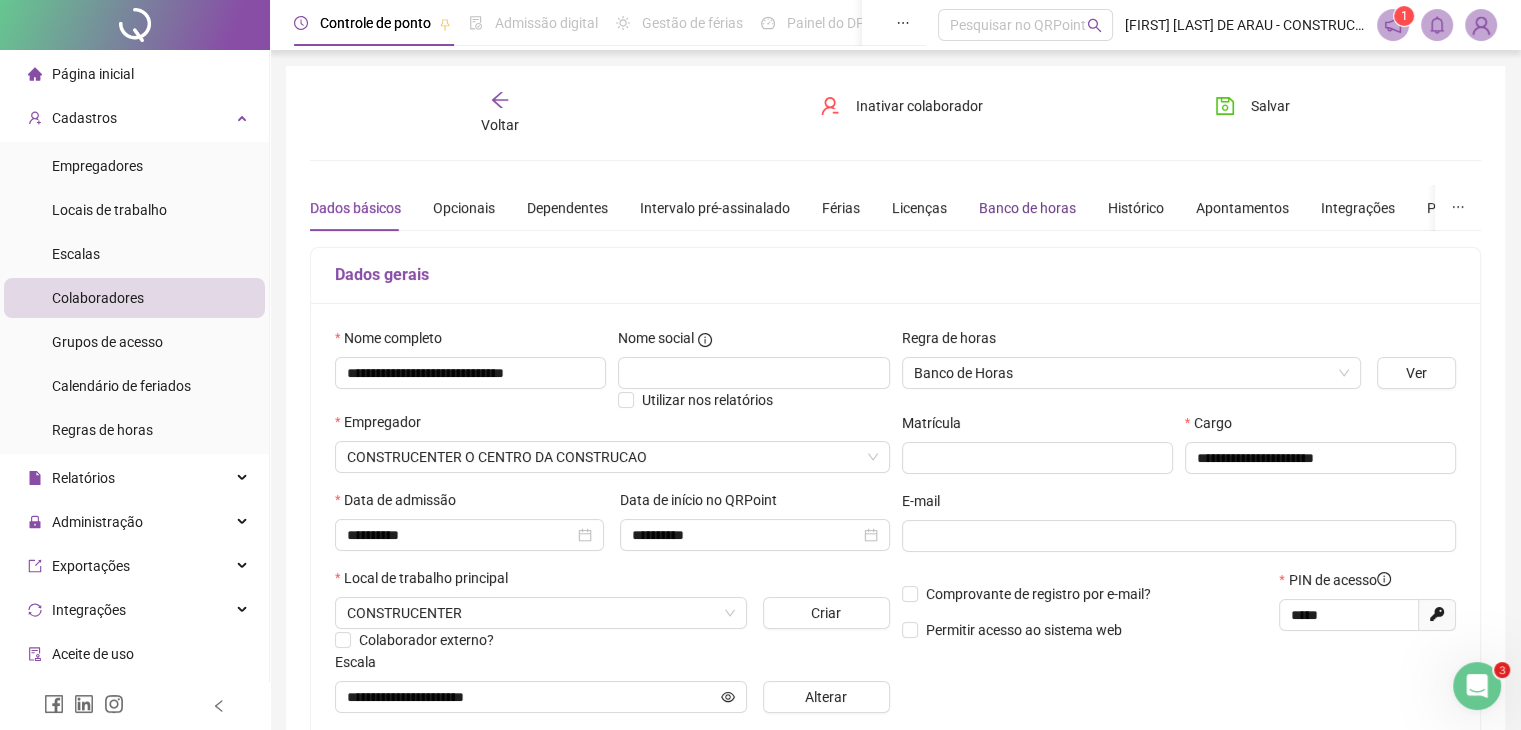 click on "Banco de horas" at bounding box center (1027, 208) 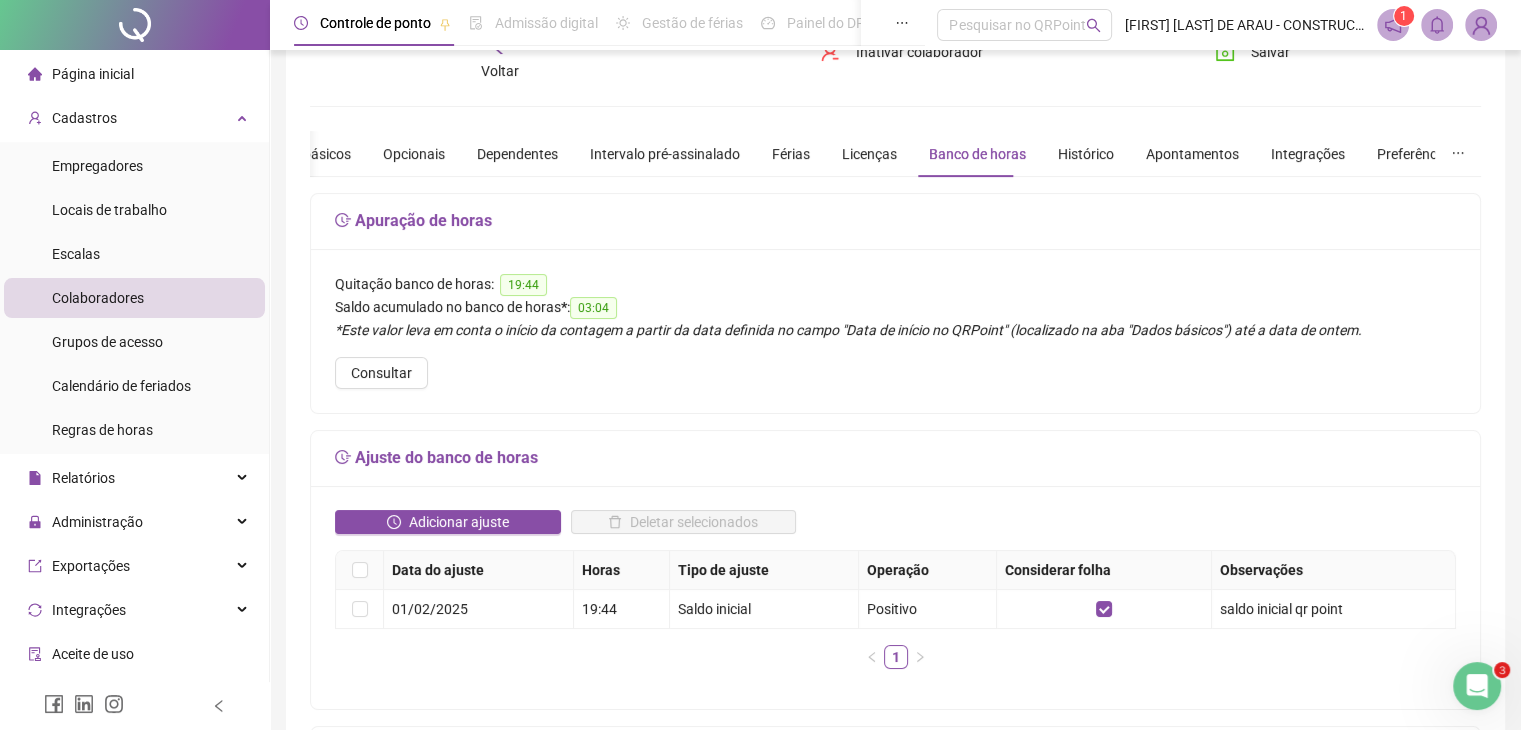 scroll, scrollTop: 133, scrollLeft: 0, axis: vertical 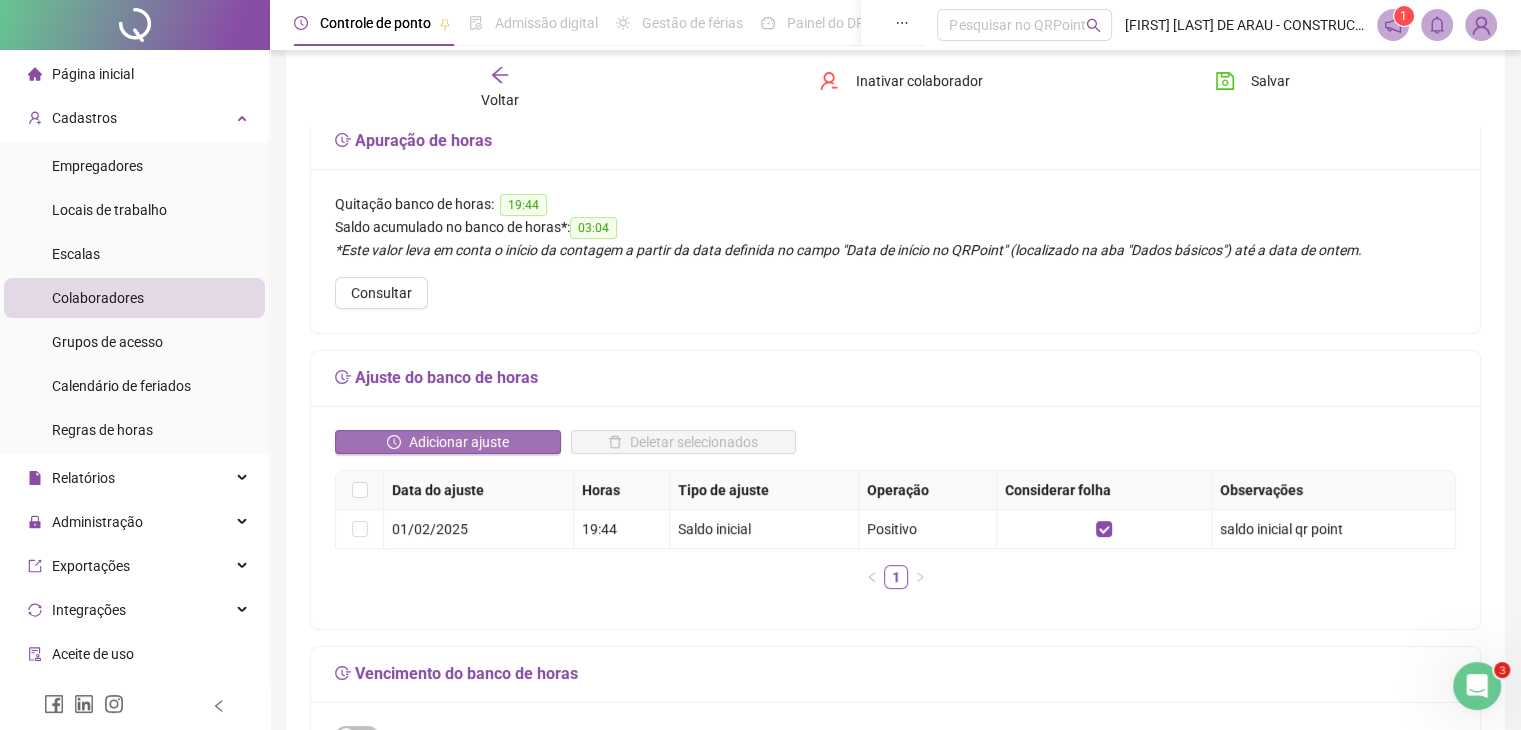 click on "Adicionar ajuste" at bounding box center (459, 442) 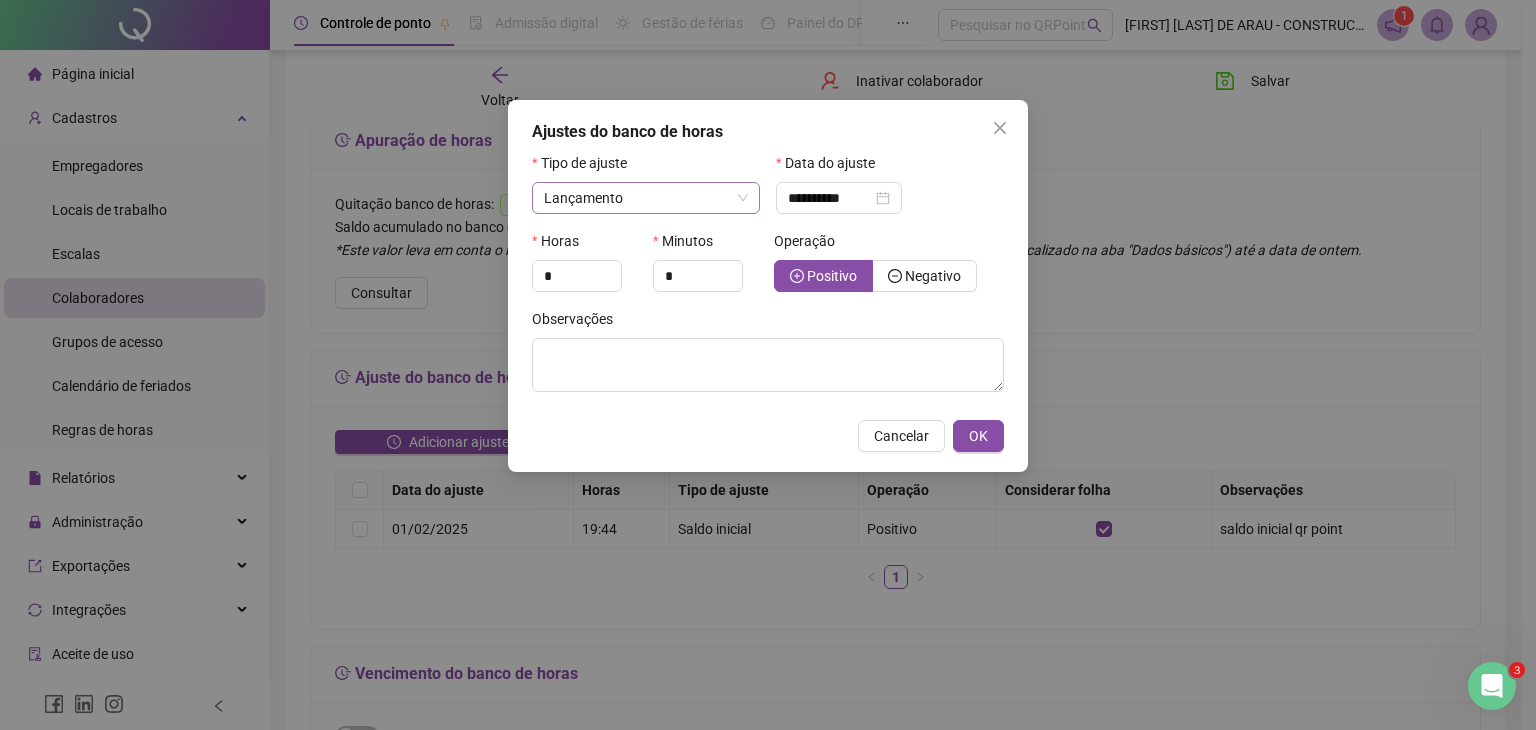 click on "Lançamento" at bounding box center (646, 198) 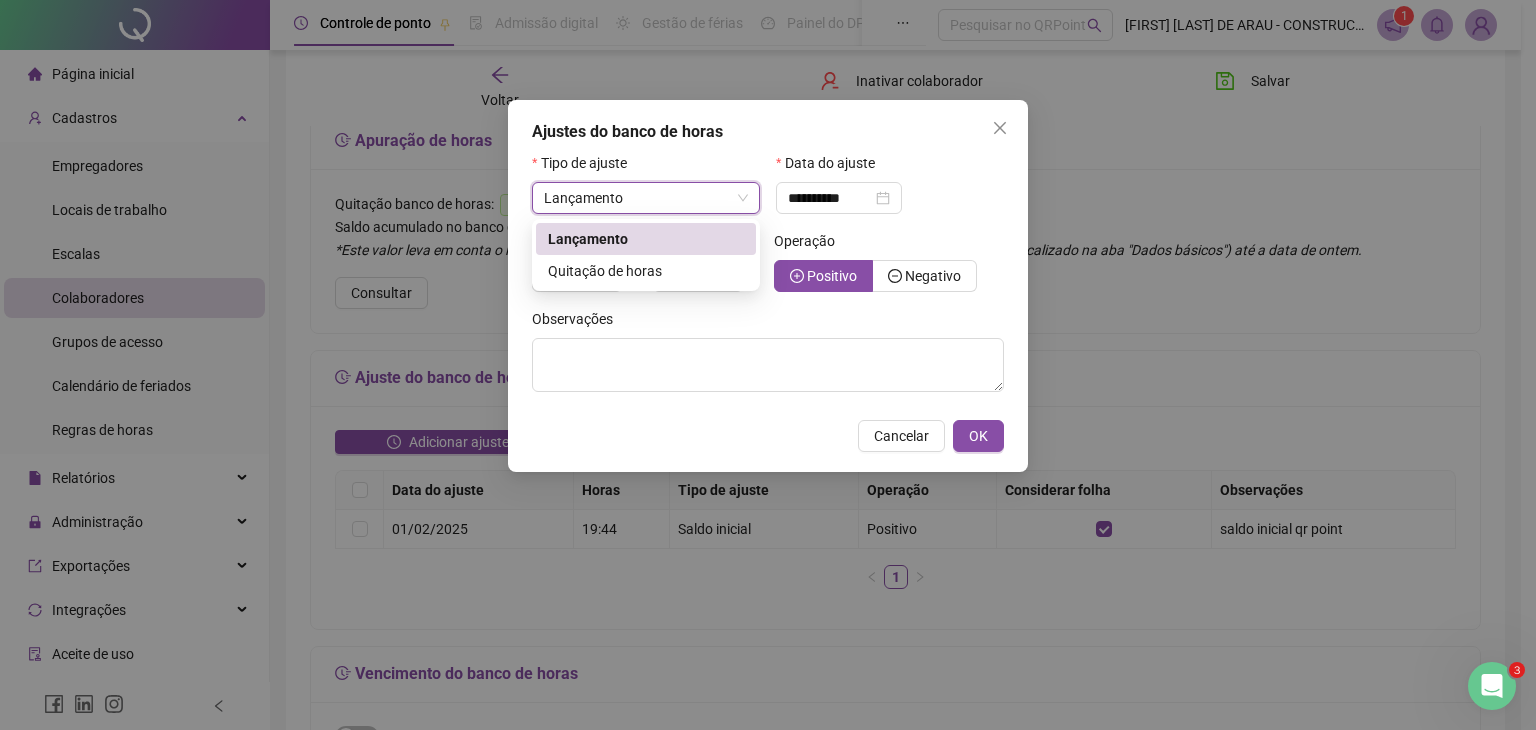 click on "Lançamento" at bounding box center (646, 198) 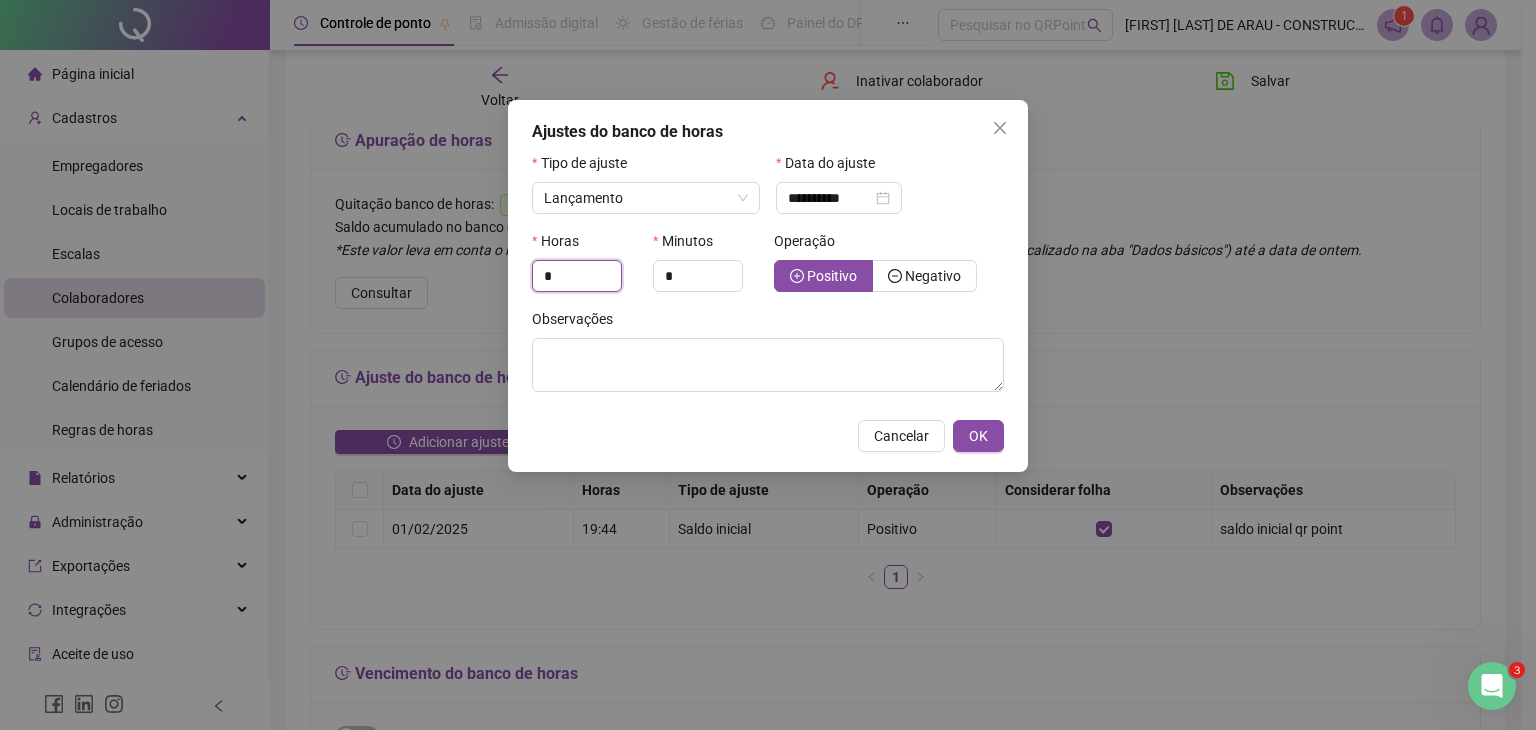 drag, startPoint x: 567, startPoint y: 275, endPoint x: 521, endPoint y: 281, distance: 46.389652 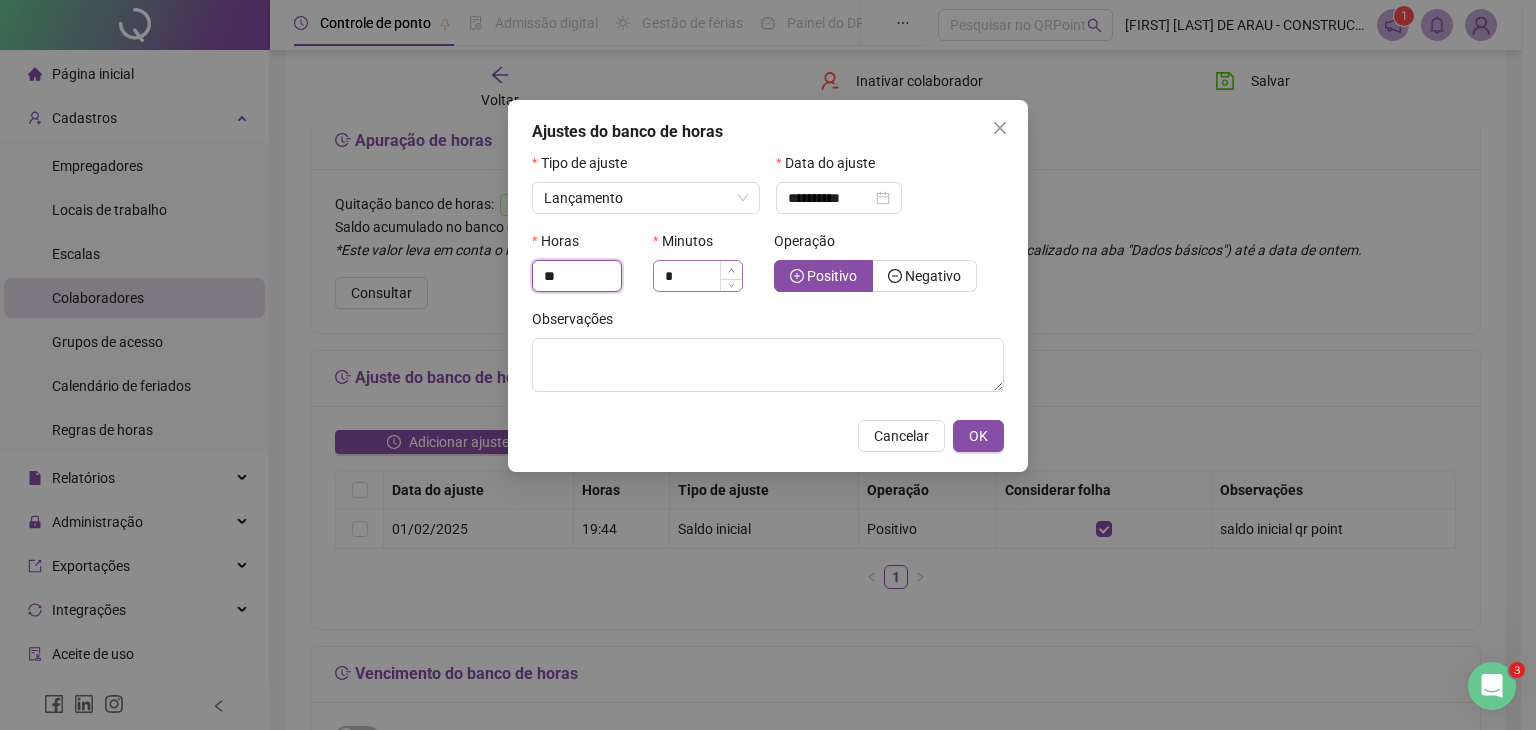 type on "**" 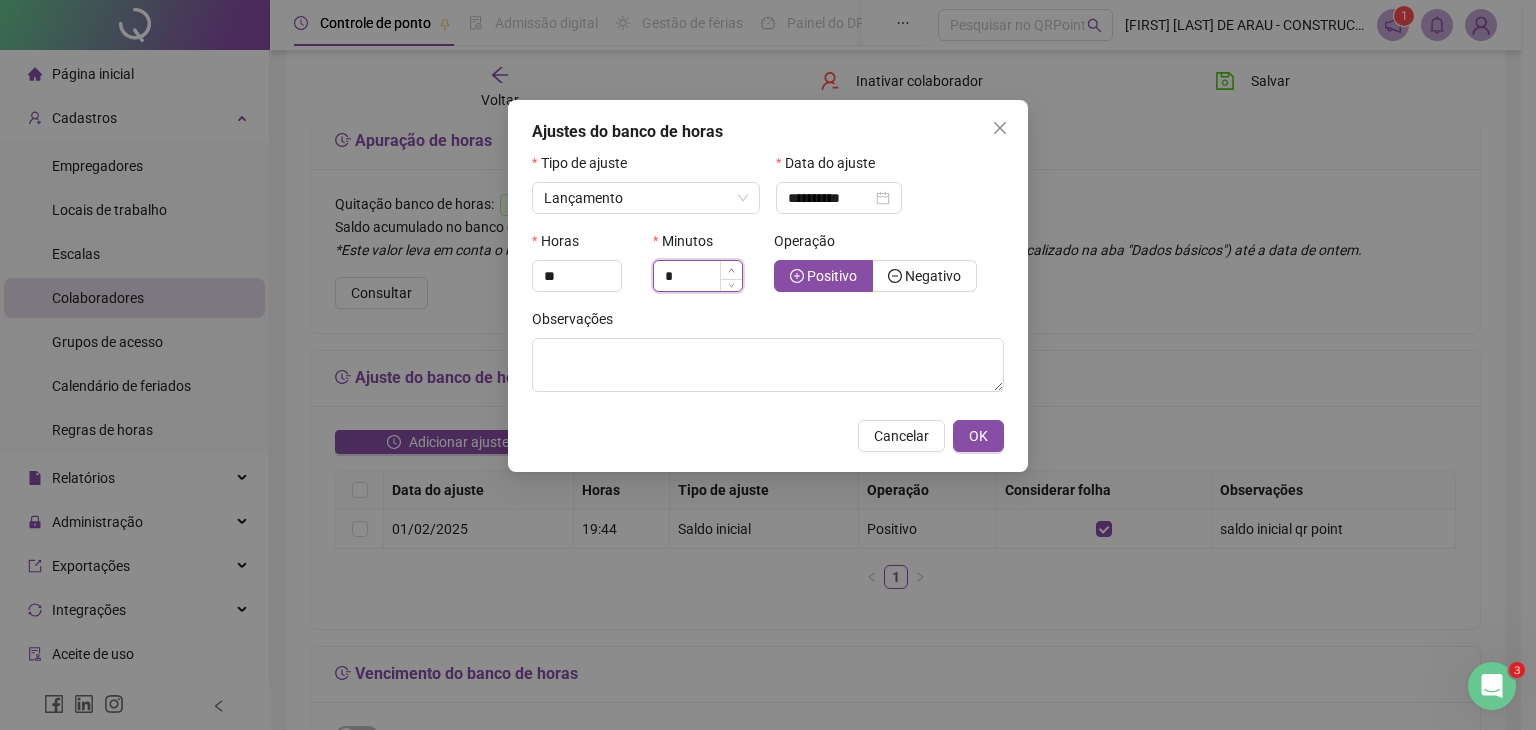 type on "*" 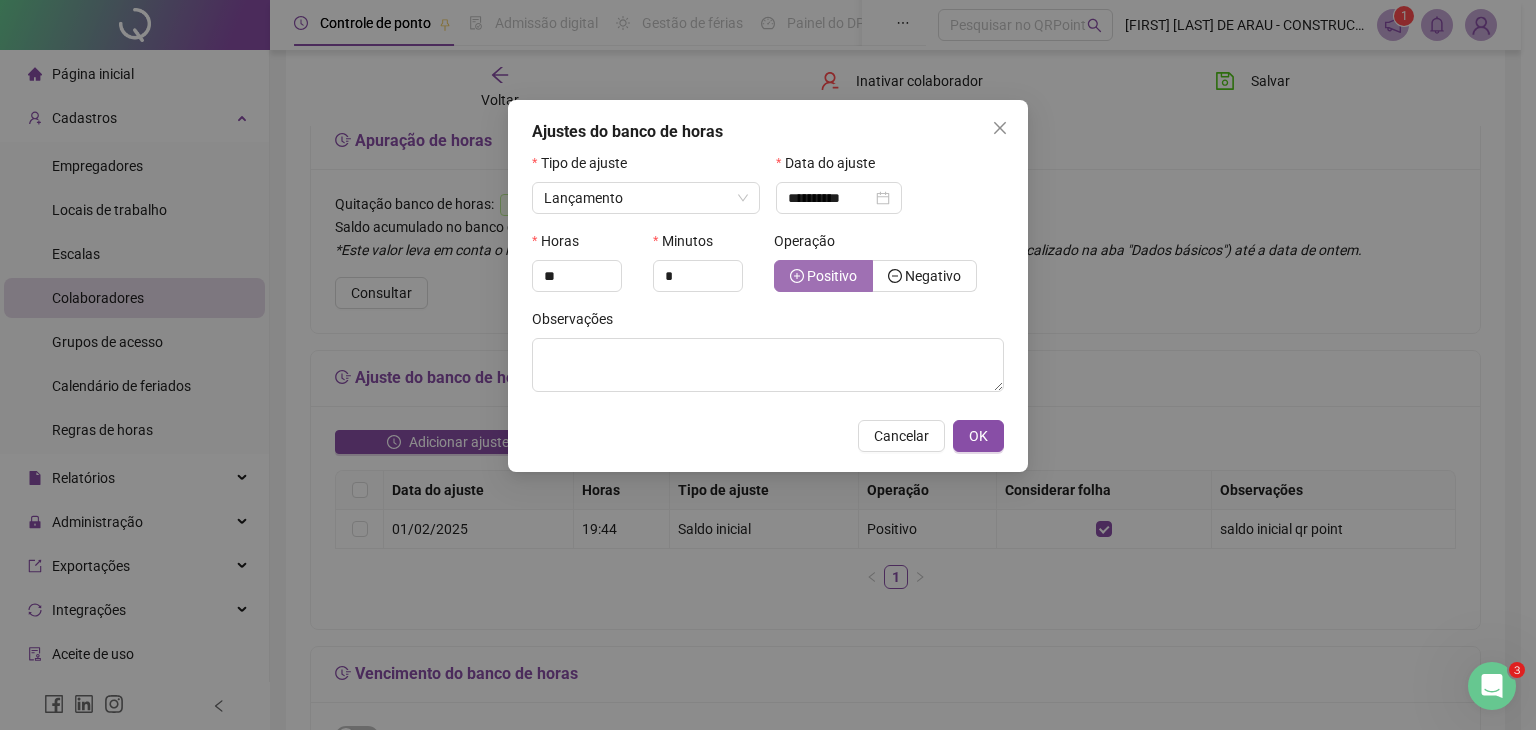 click on "Positivo" at bounding box center (832, 276) 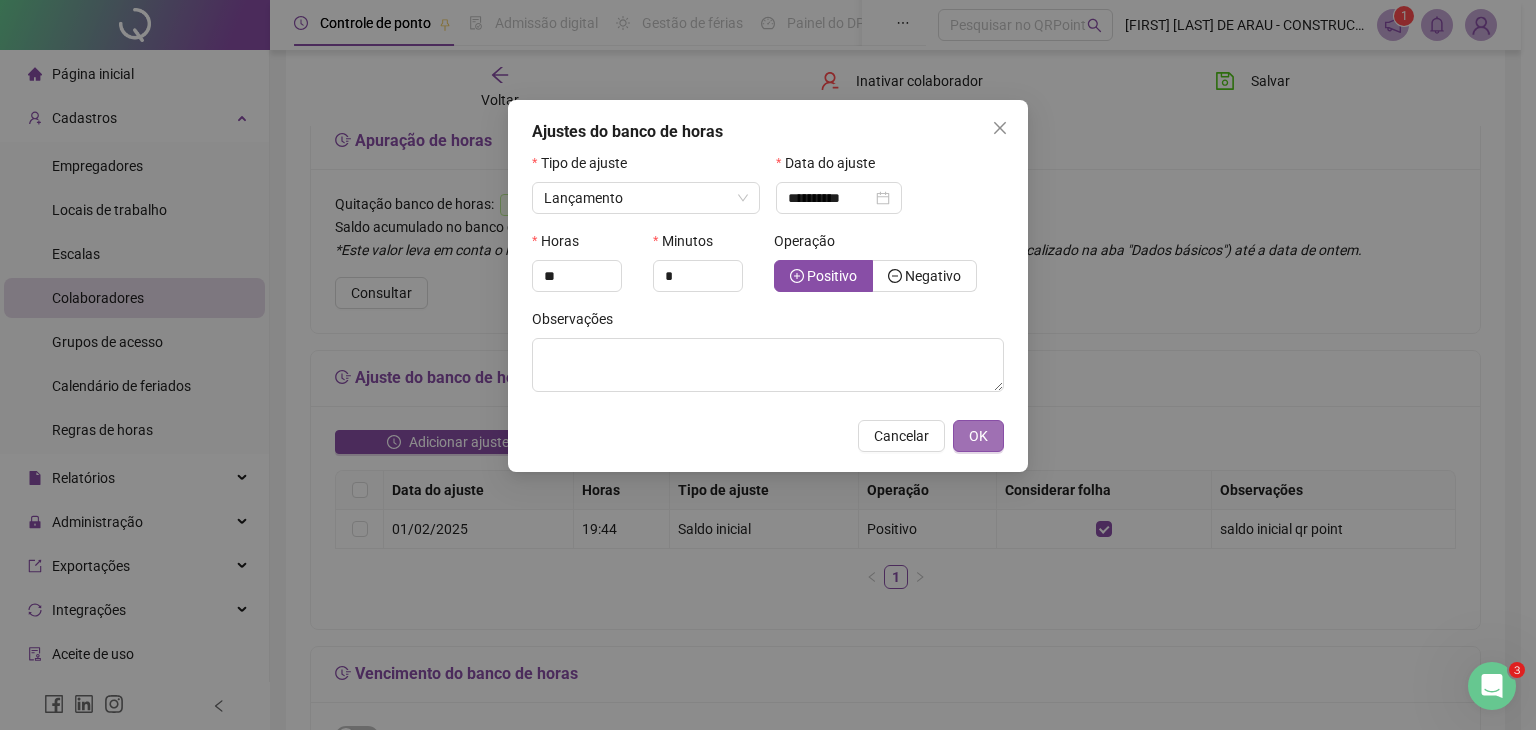click on "OK" at bounding box center (978, 436) 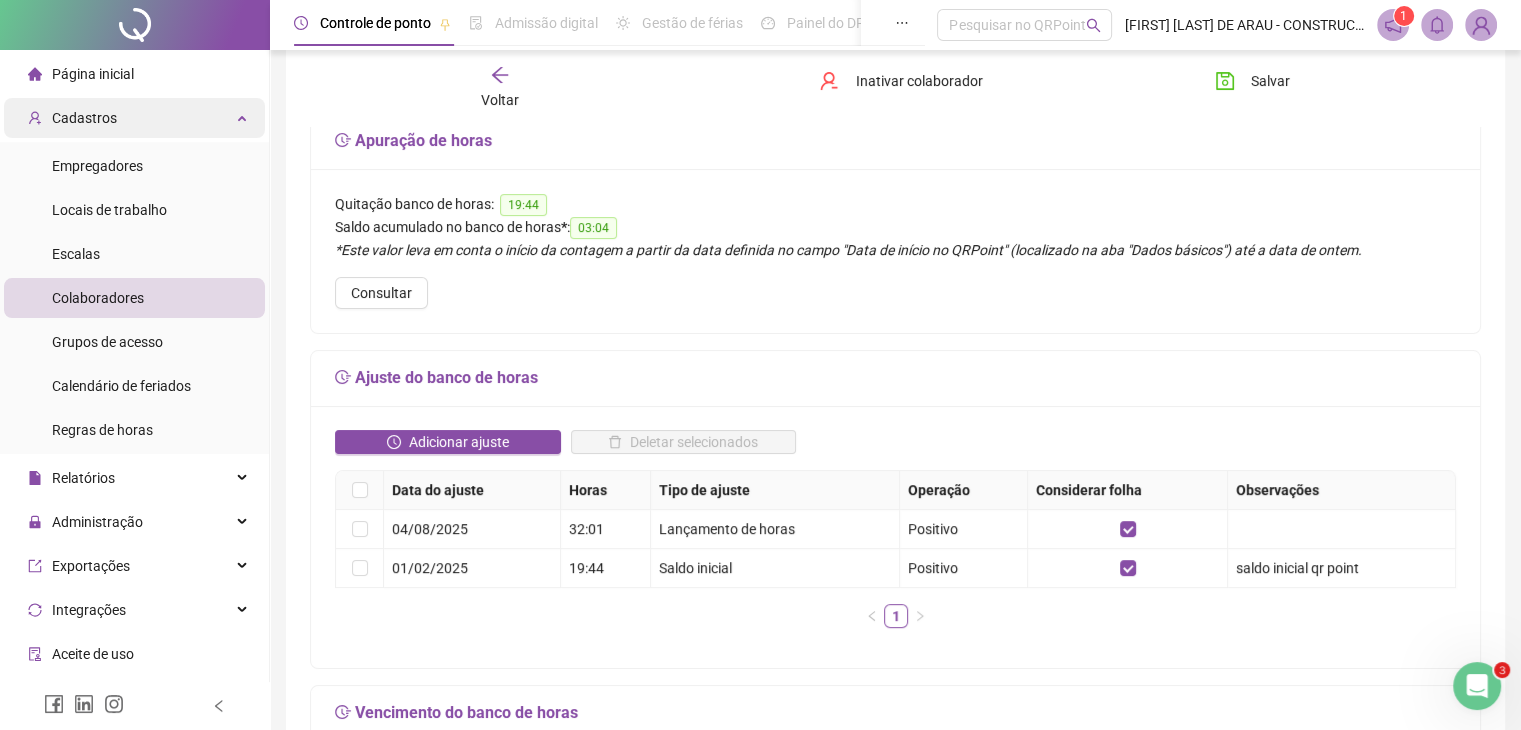 click on "Cadastros" at bounding box center (84, 118) 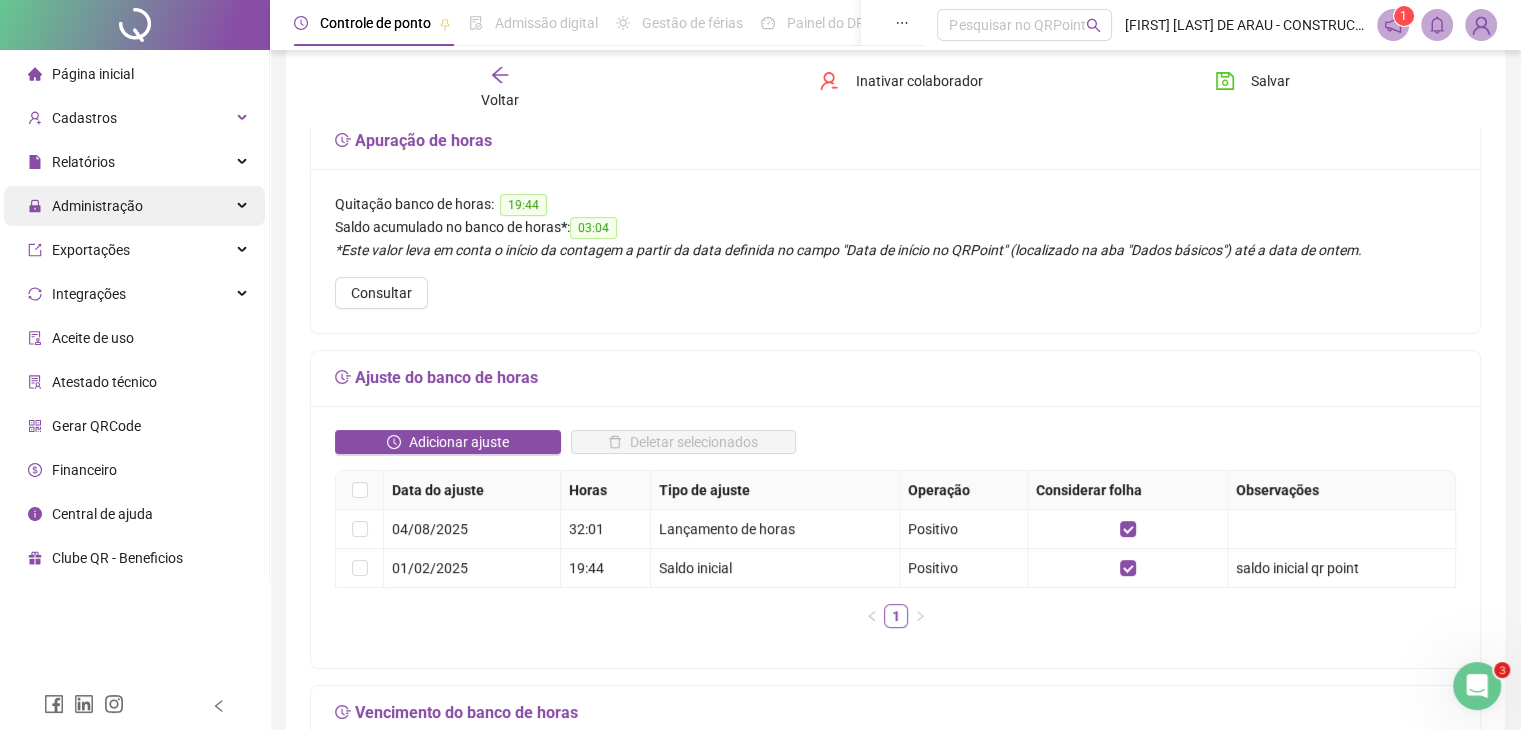 click on "Administração" at bounding box center (97, 206) 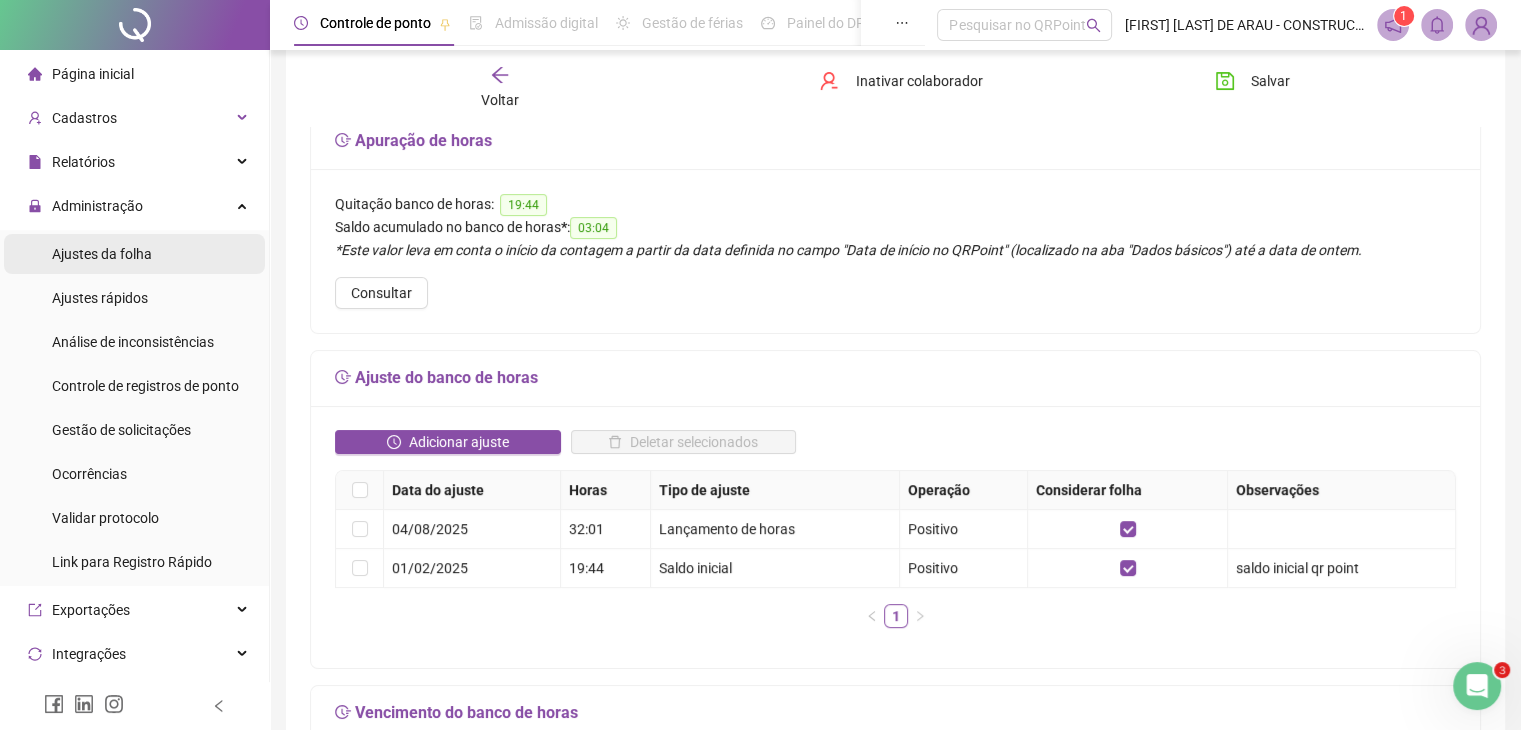 click on "Ajustes da folha" at bounding box center [102, 254] 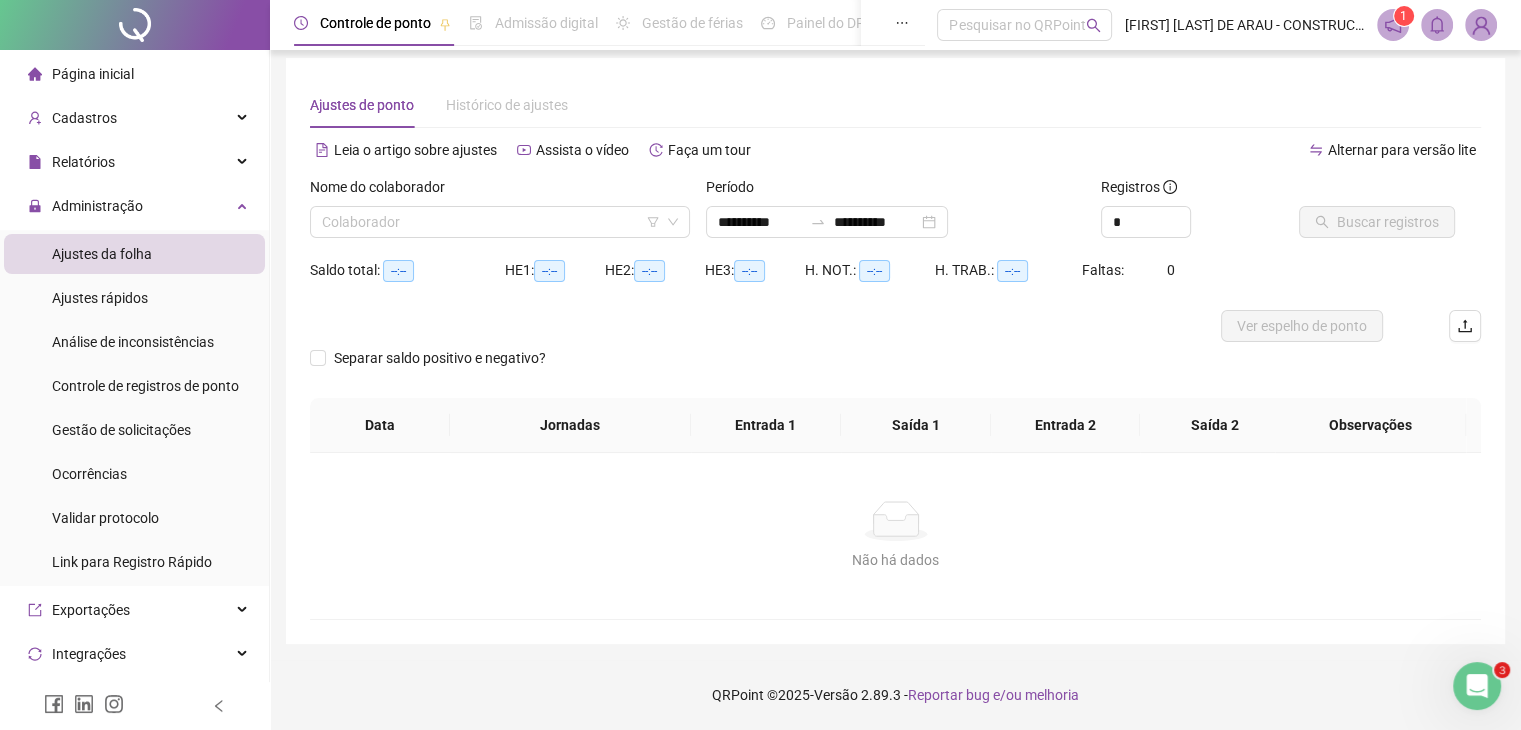 scroll, scrollTop: 8, scrollLeft: 0, axis: vertical 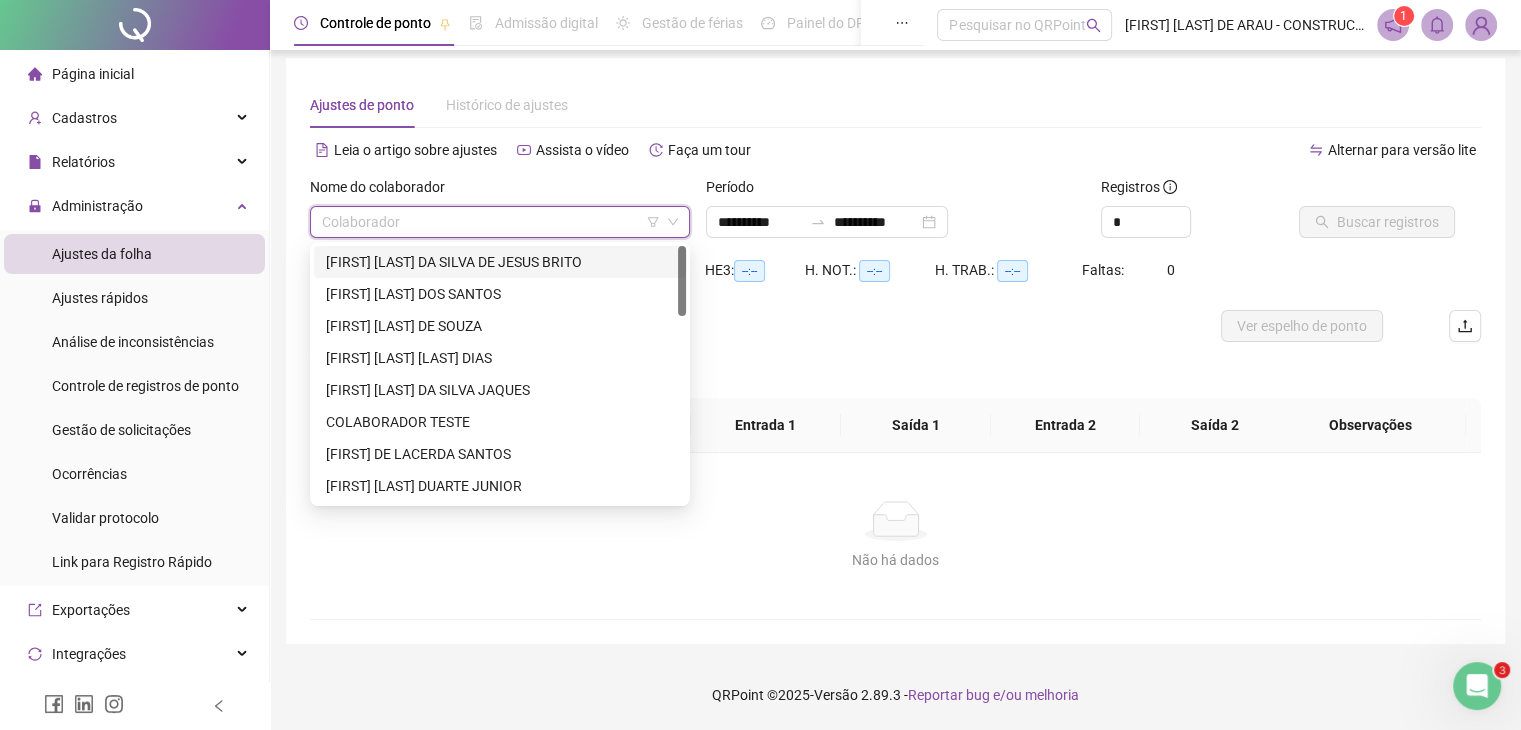 click at bounding box center (491, 222) 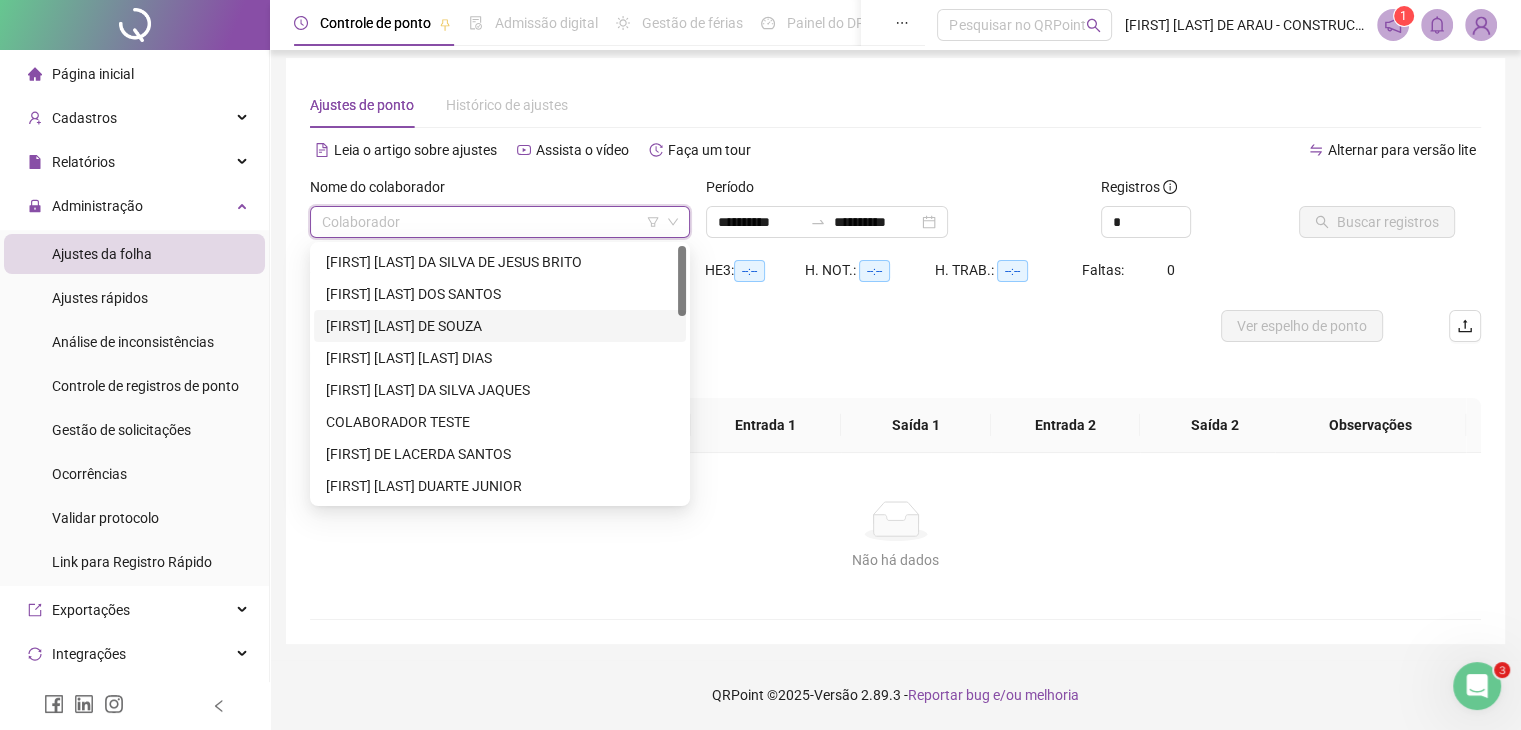 scroll, scrollTop: 267, scrollLeft: 0, axis: vertical 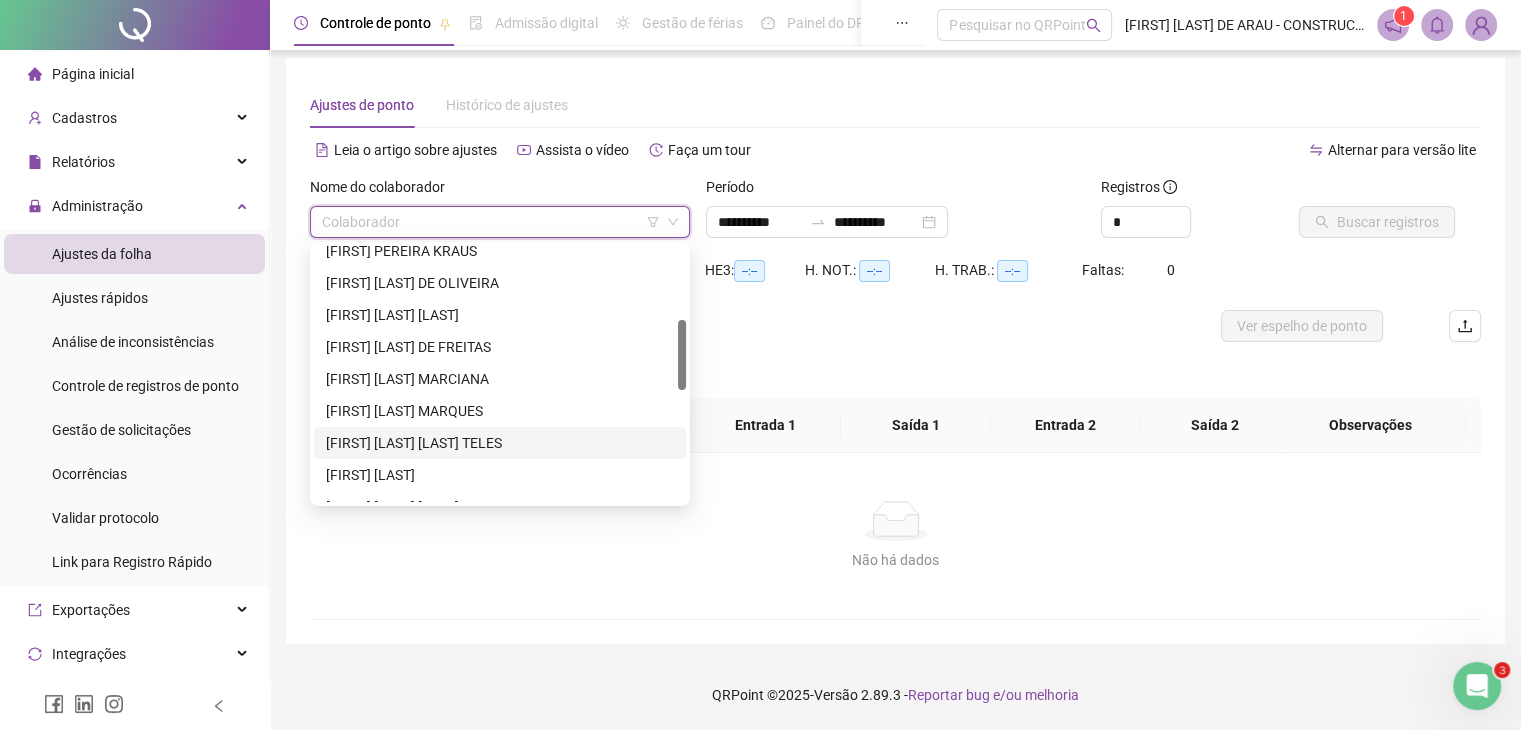 click on "[FIRST] [LAST] [LAST] TELES" at bounding box center [500, 443] 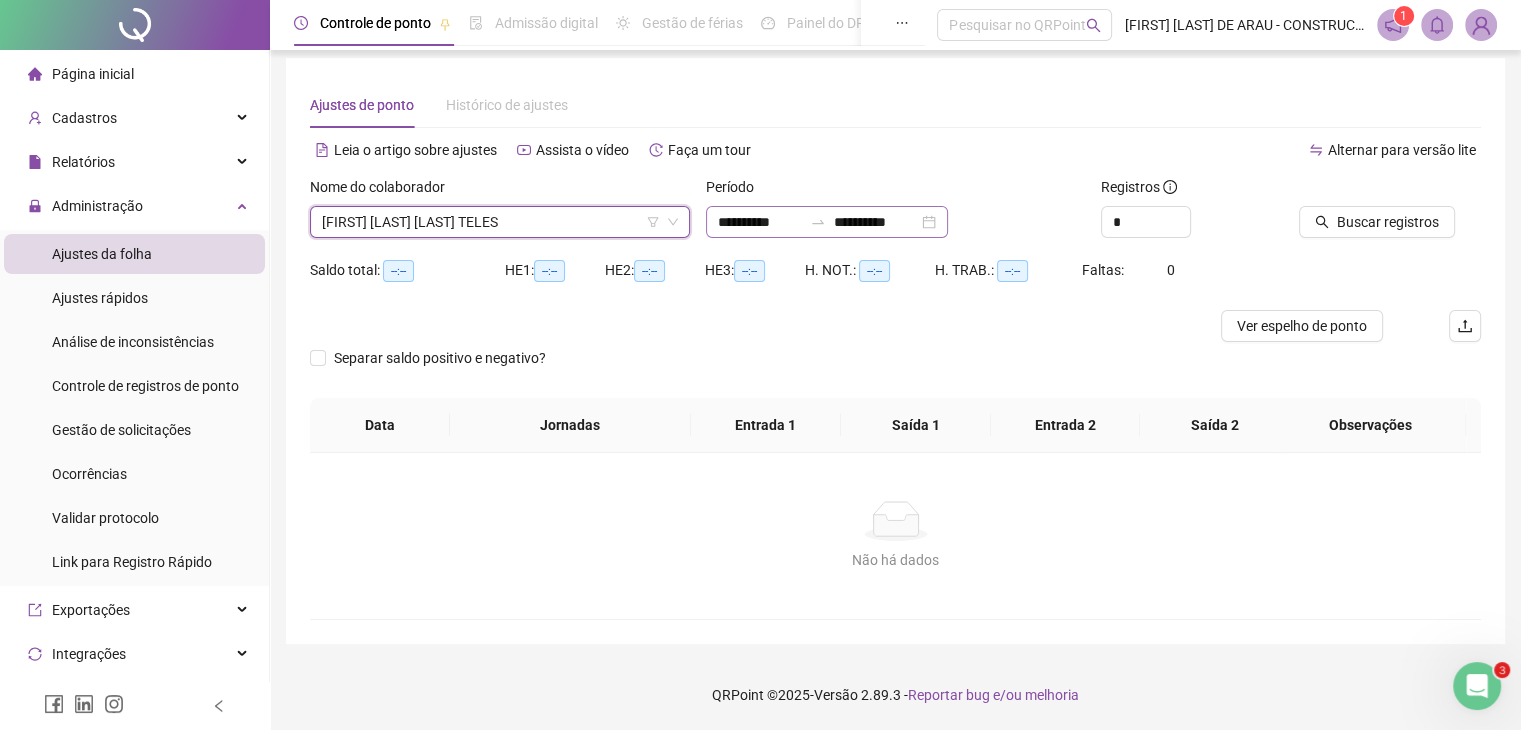 click on "**********" at bounding box center (827, 222) 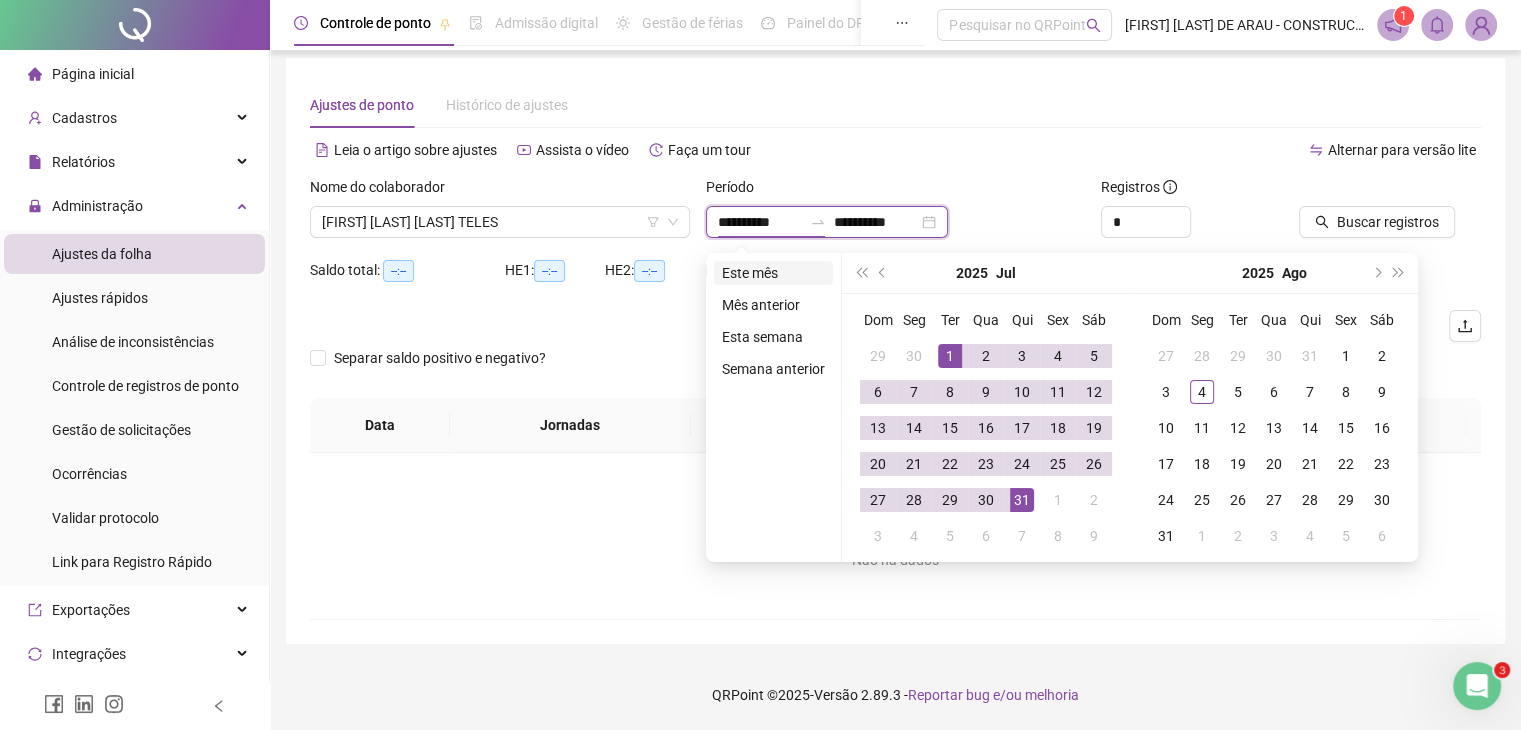 type on "**********" 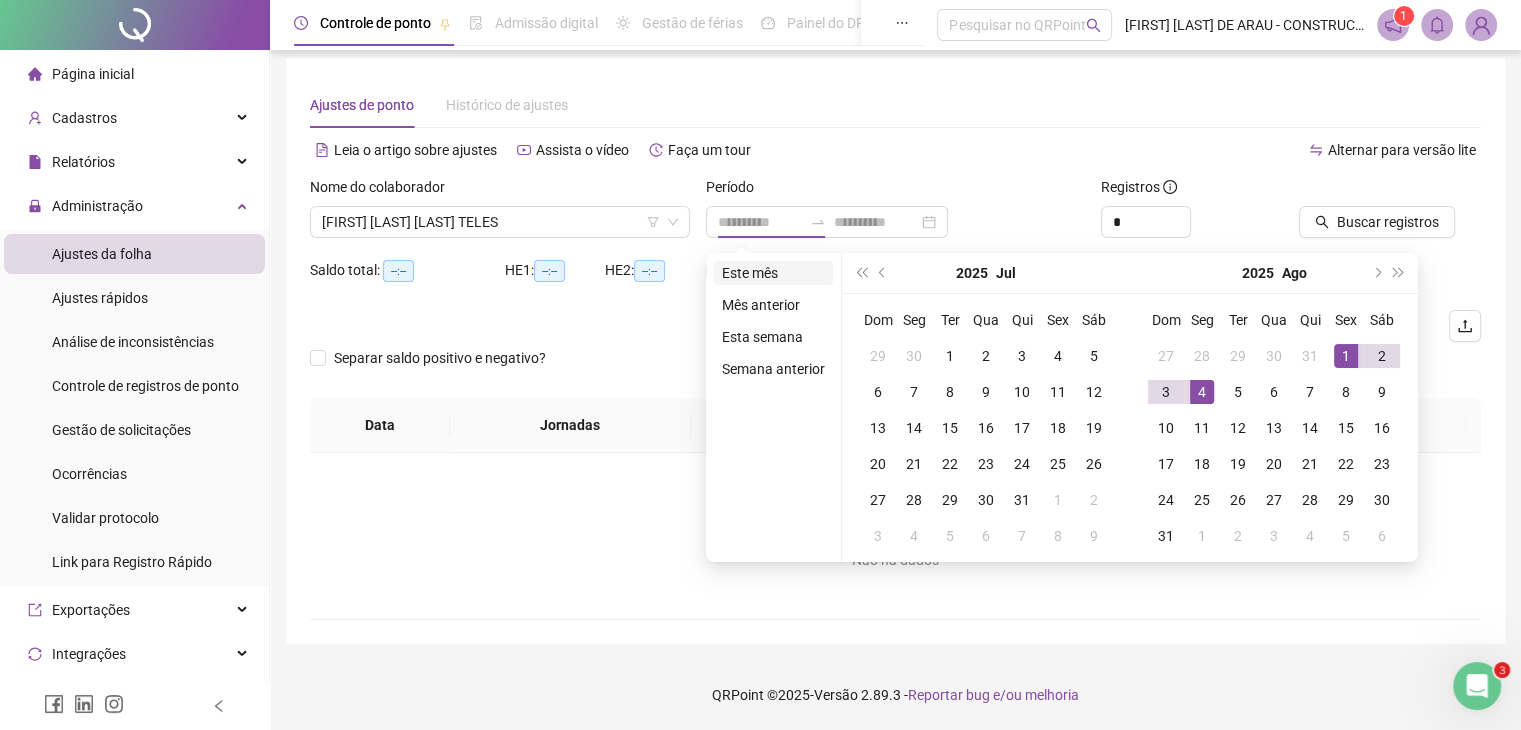 click on "Este mês" at bounding box center (773, 273) 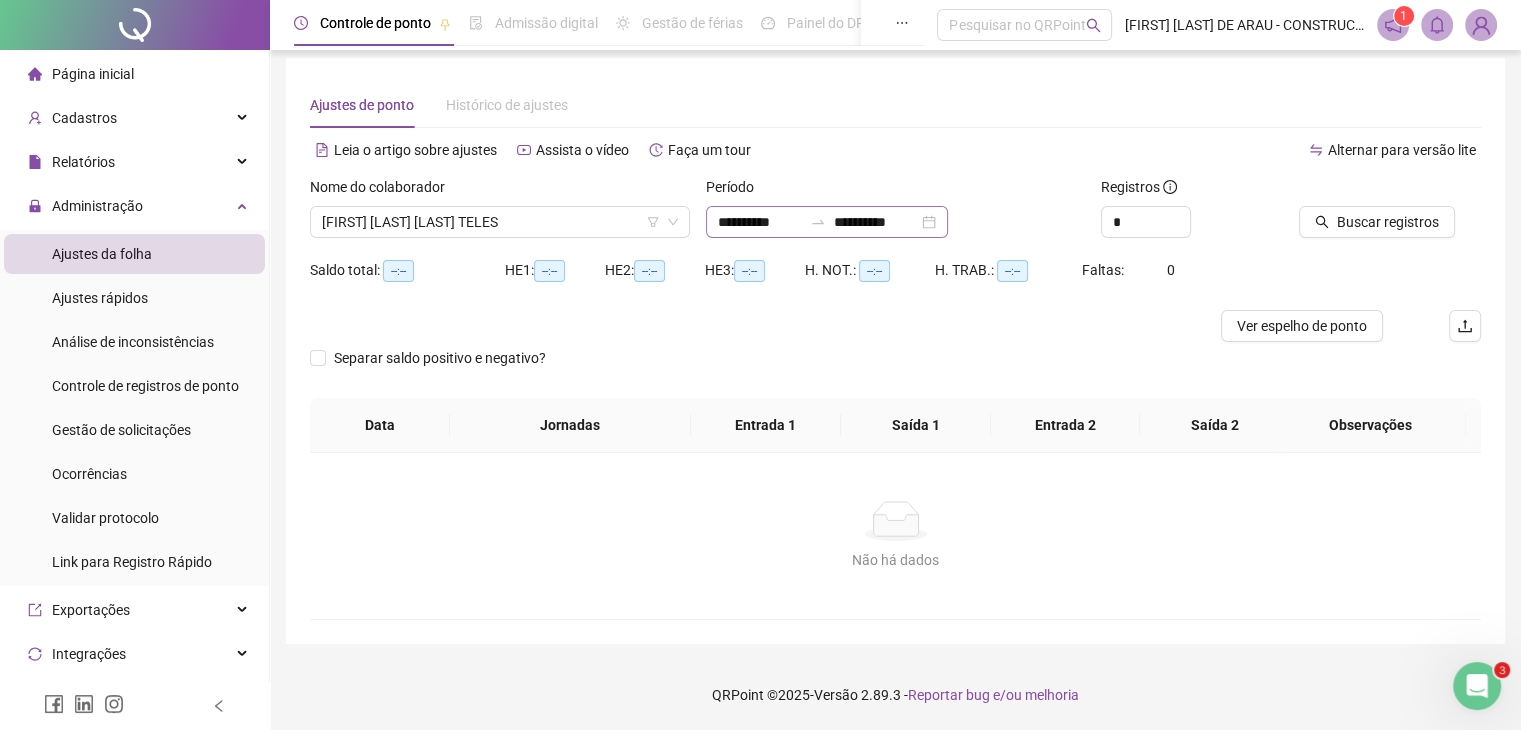 click on "**********" at bounding box center [827, 222] 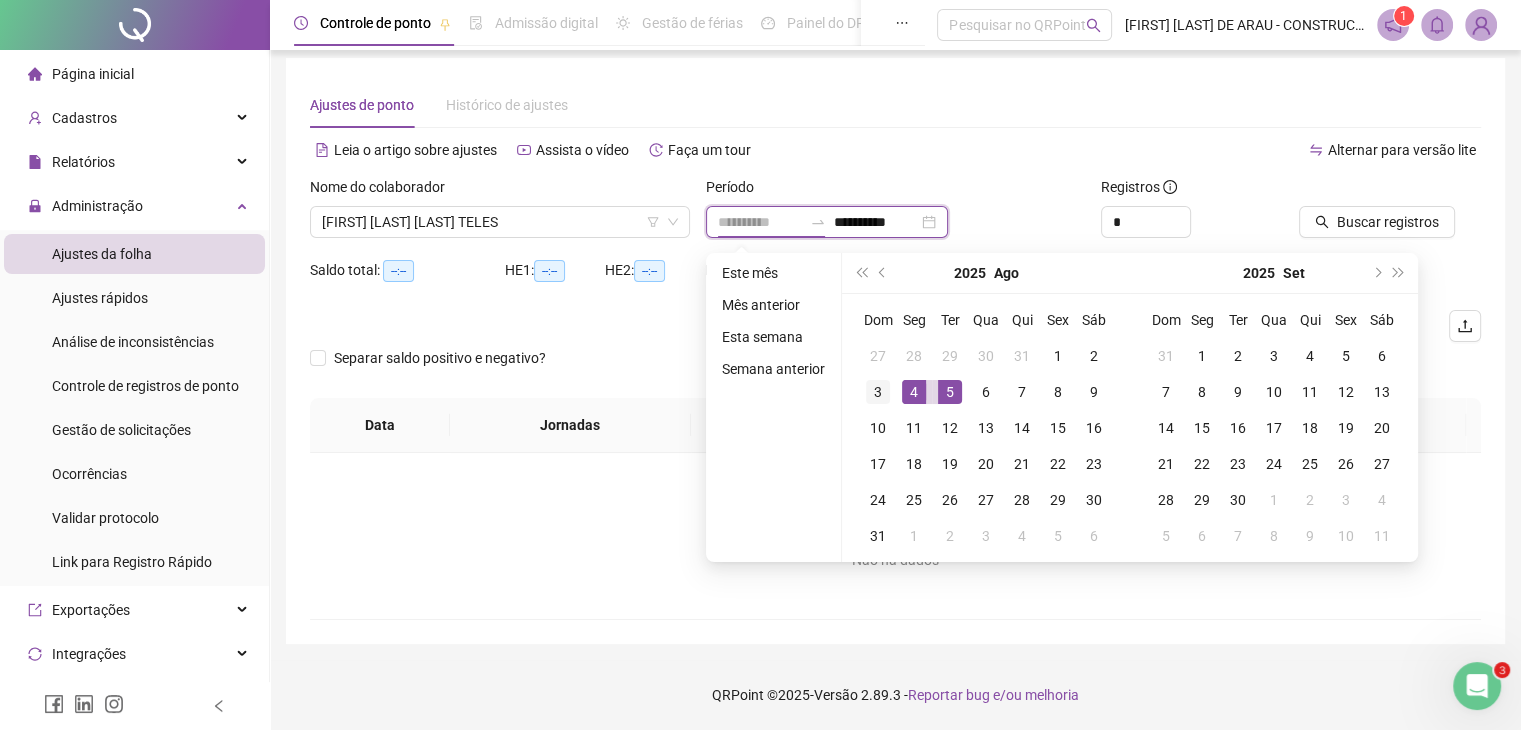 type on "**********" 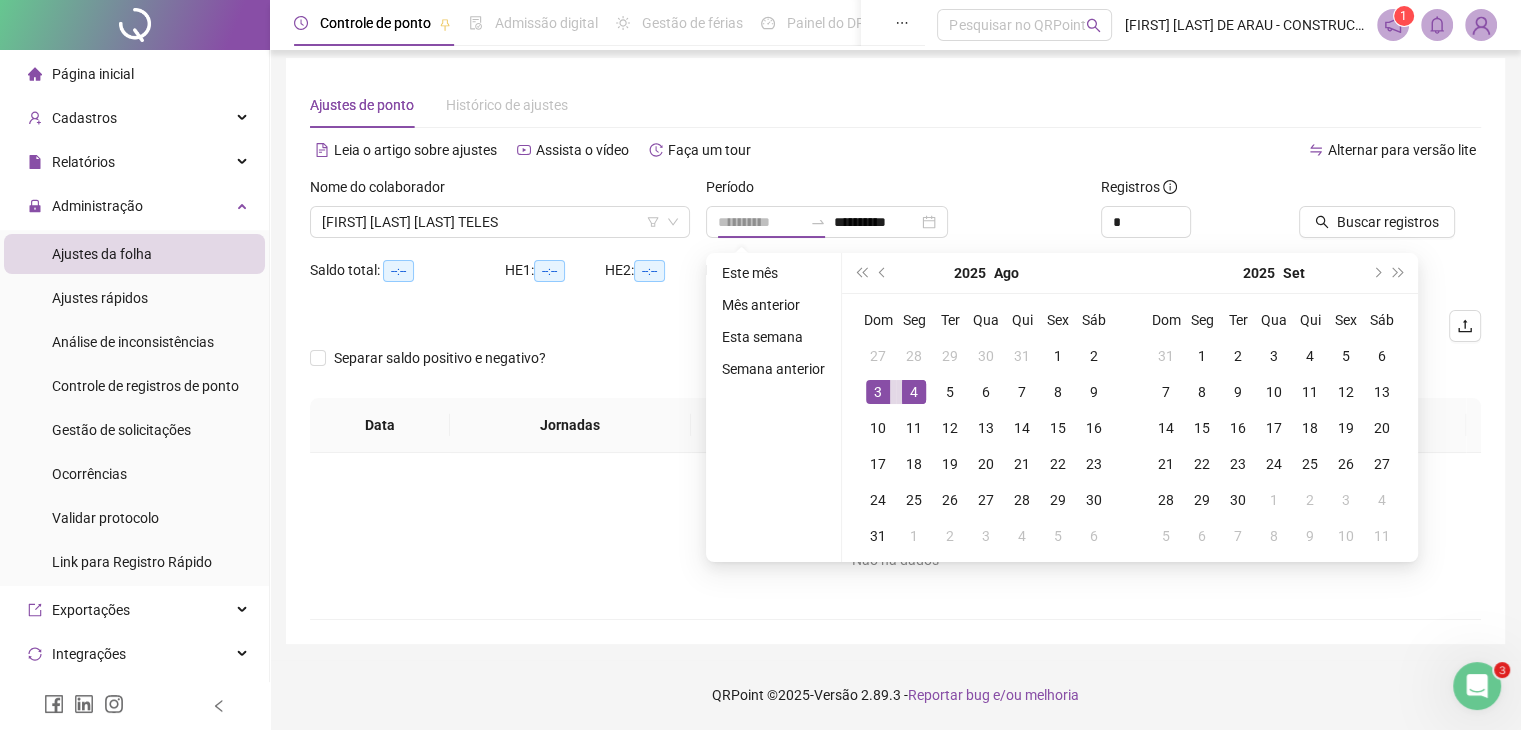 click on "3" at bounding box center [878, 392] 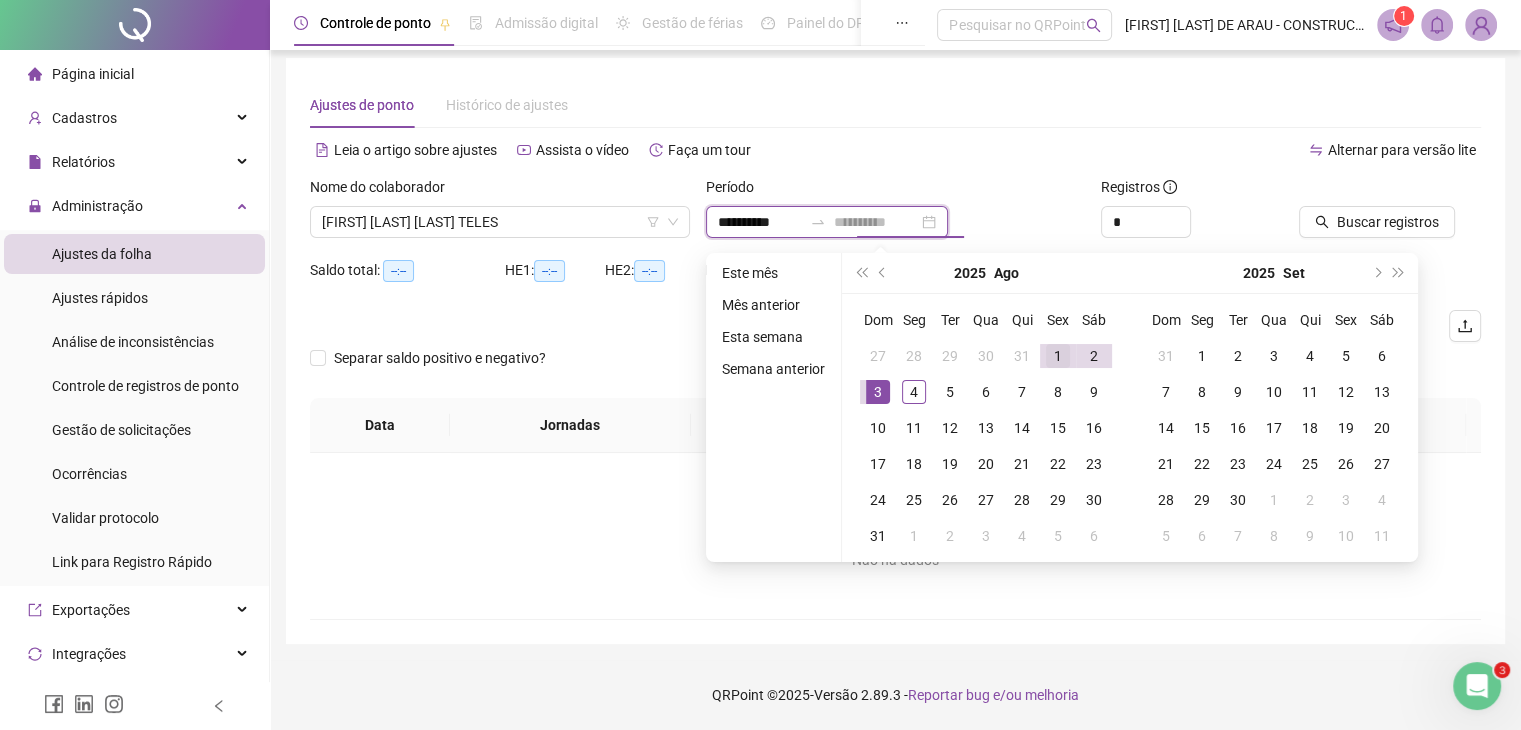 type on "**********" 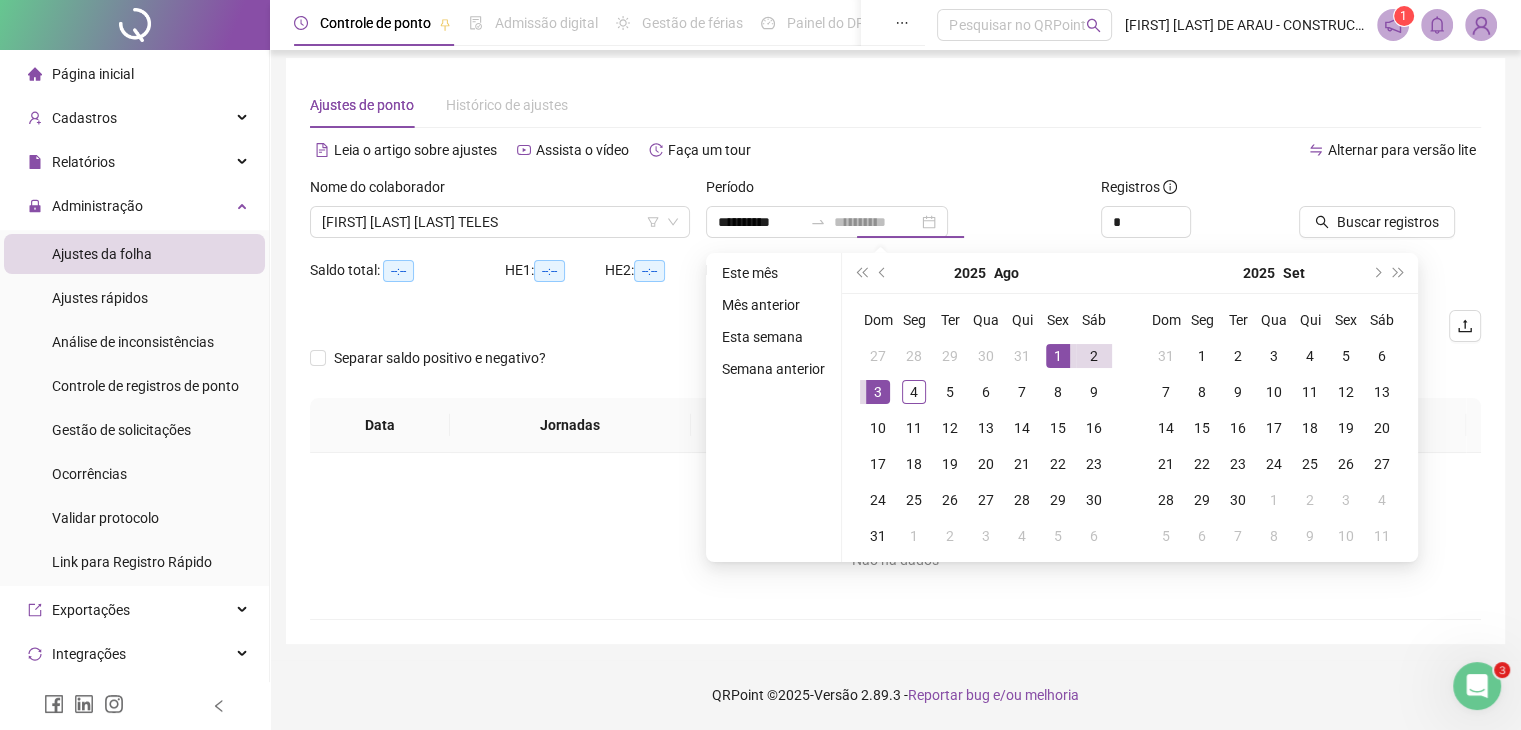 click on "1" at bounding box center [1058, 356] 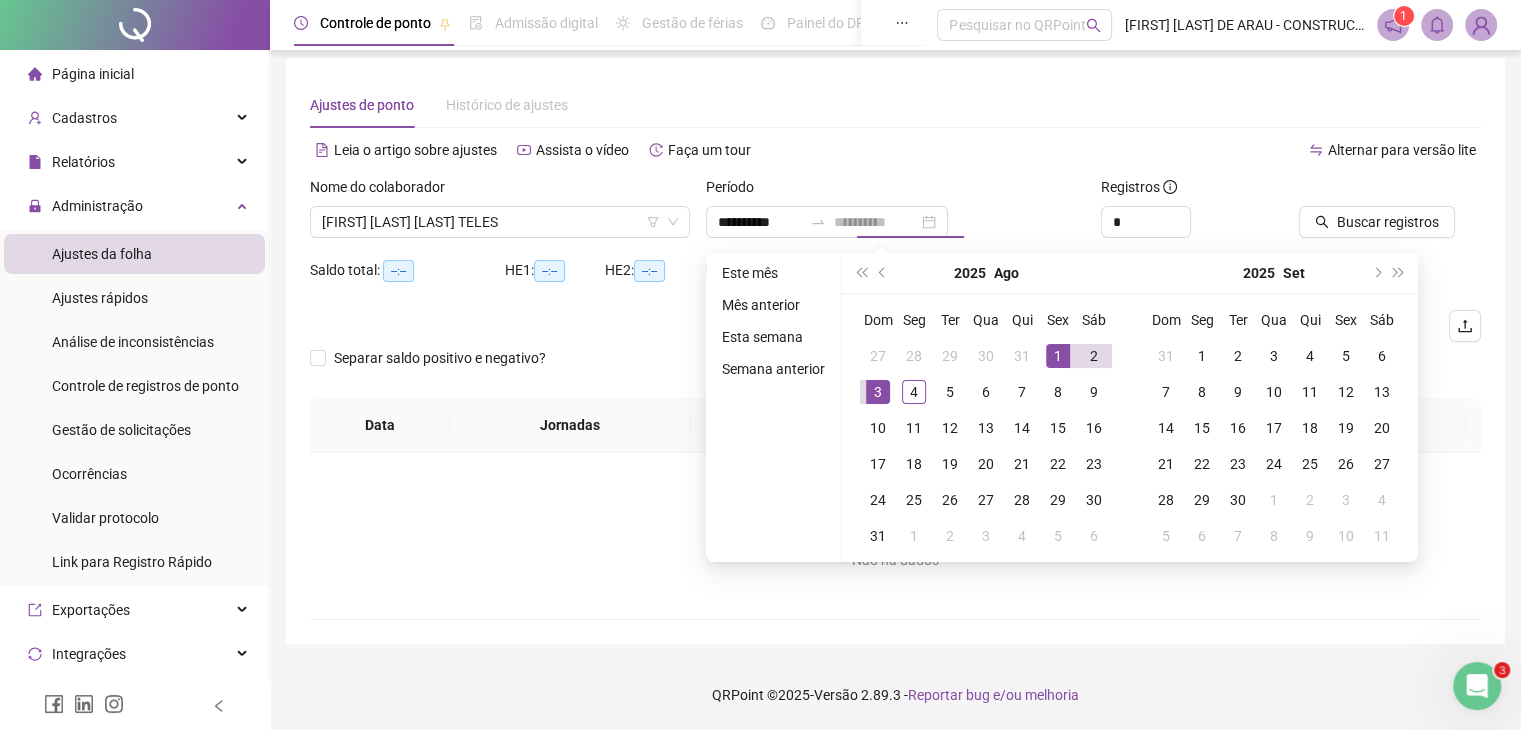 type on "**********" 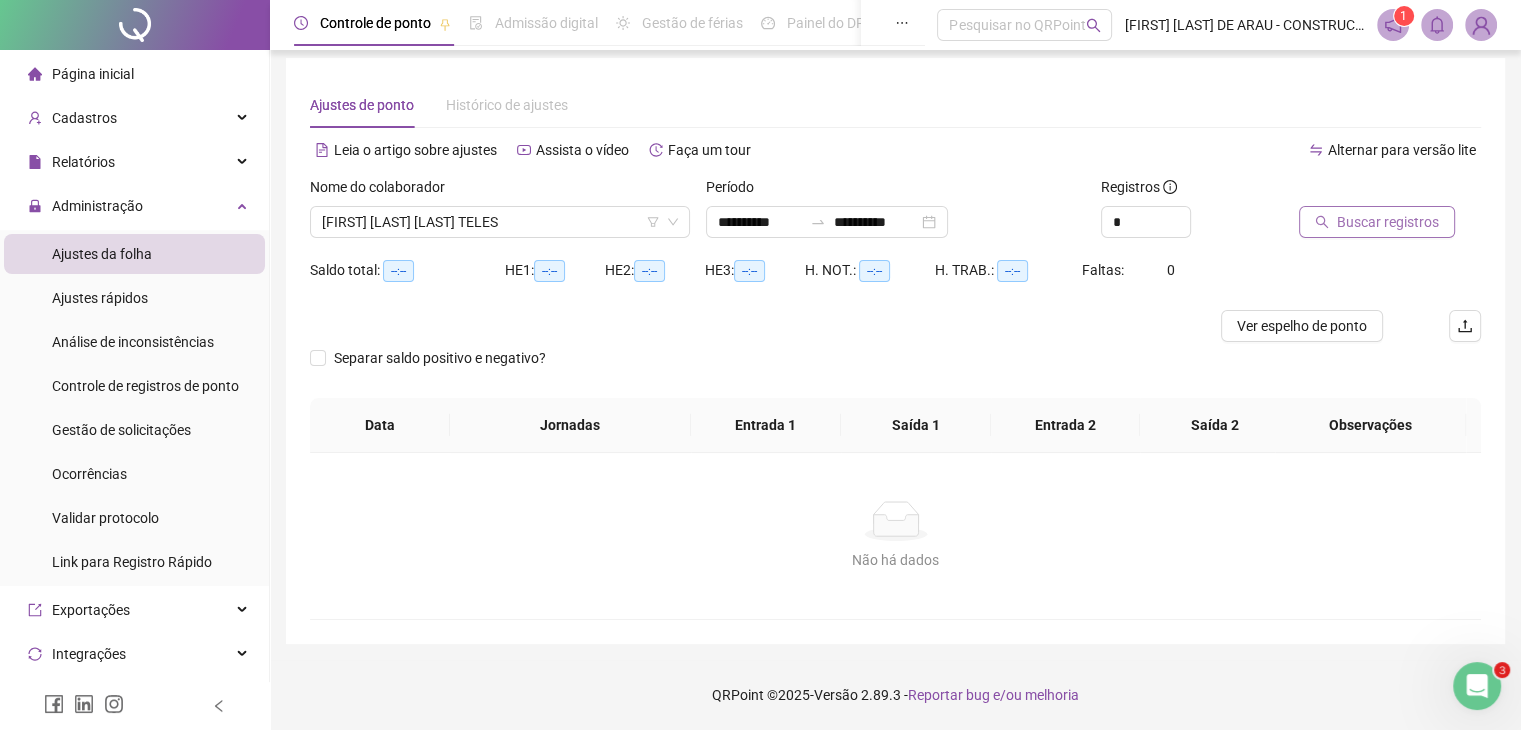 click on "Buscar registros" at bounding box center [1388, 222] 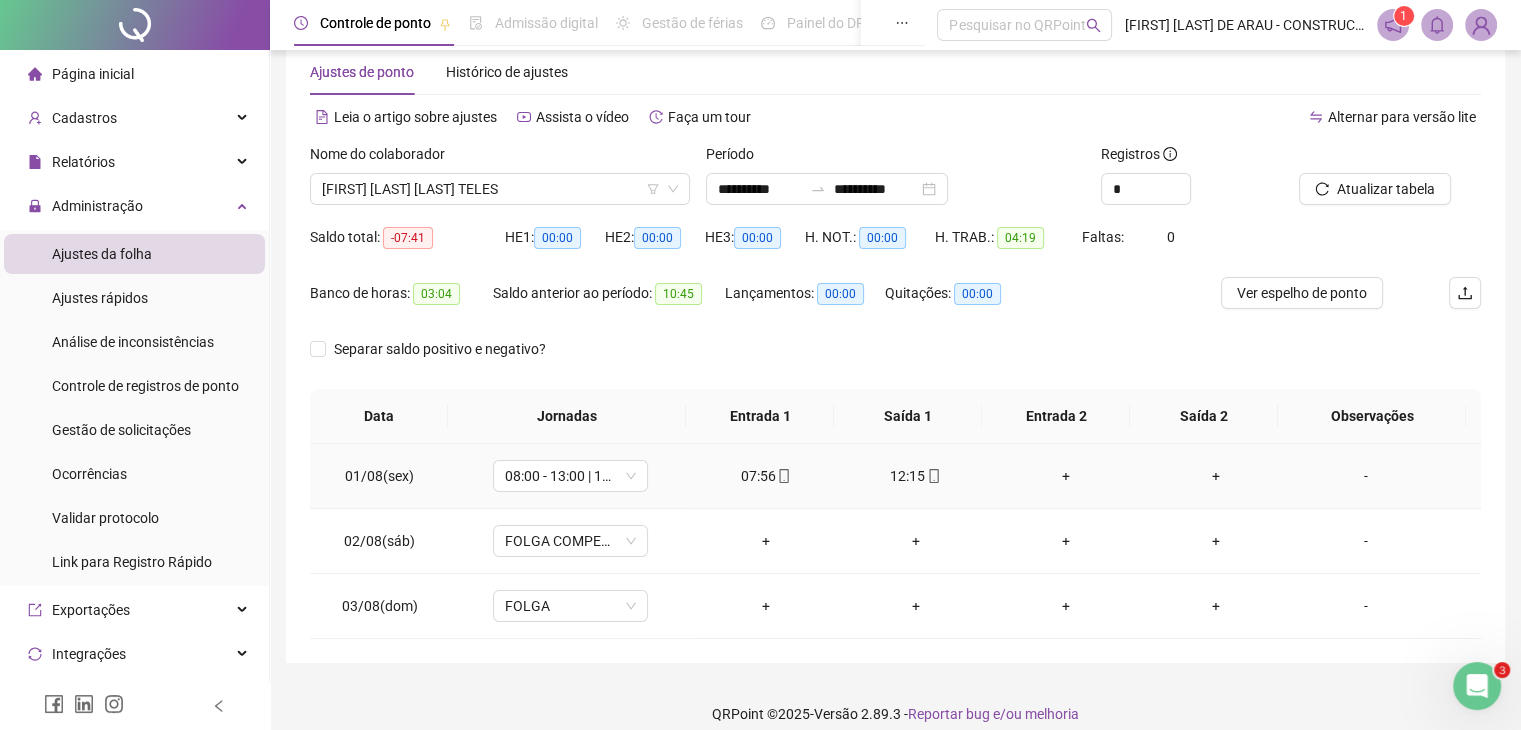 scroll, scrollTop: 60, scrollLeft: 0, axis: vertical 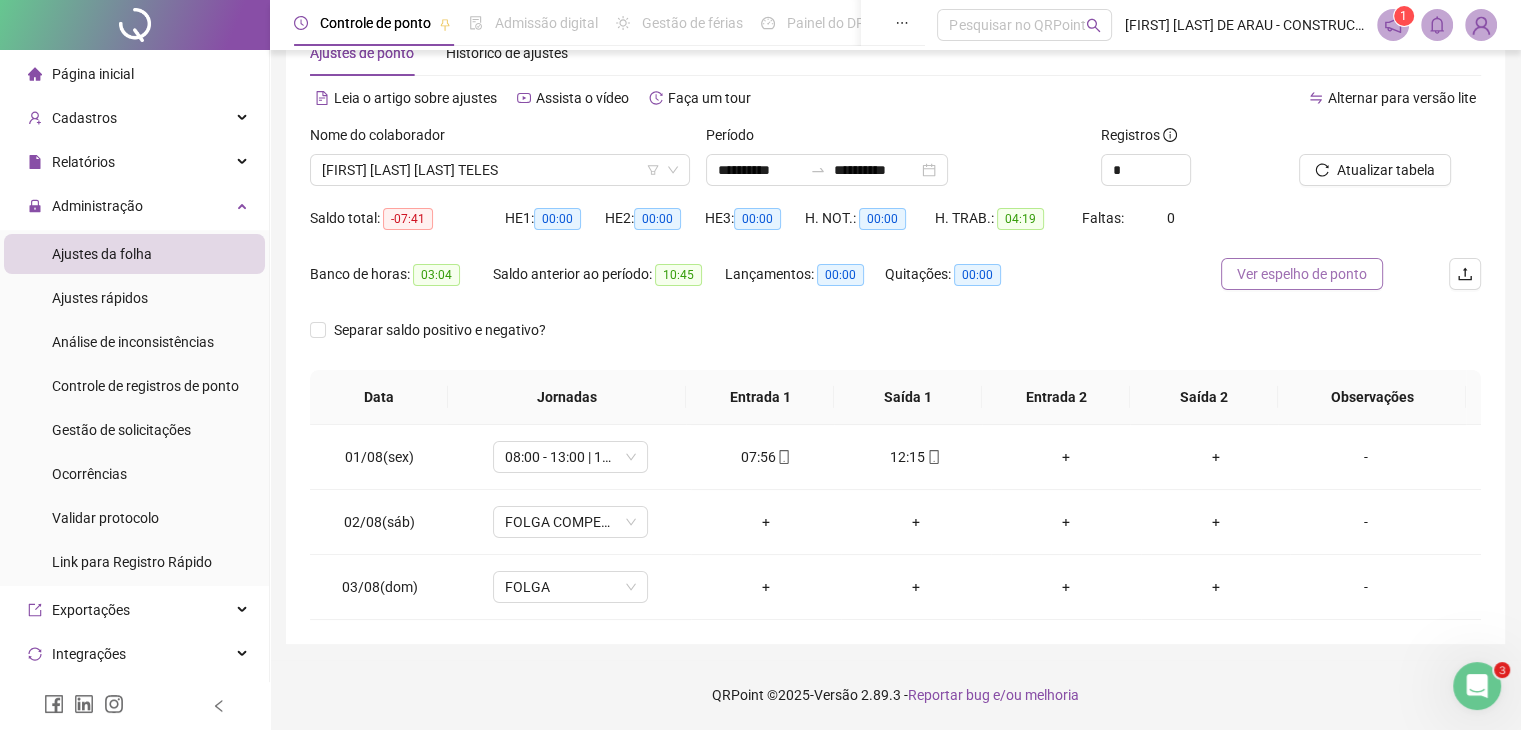 click on "Ver espelho de ponto" at bounding box center (1302, 274) 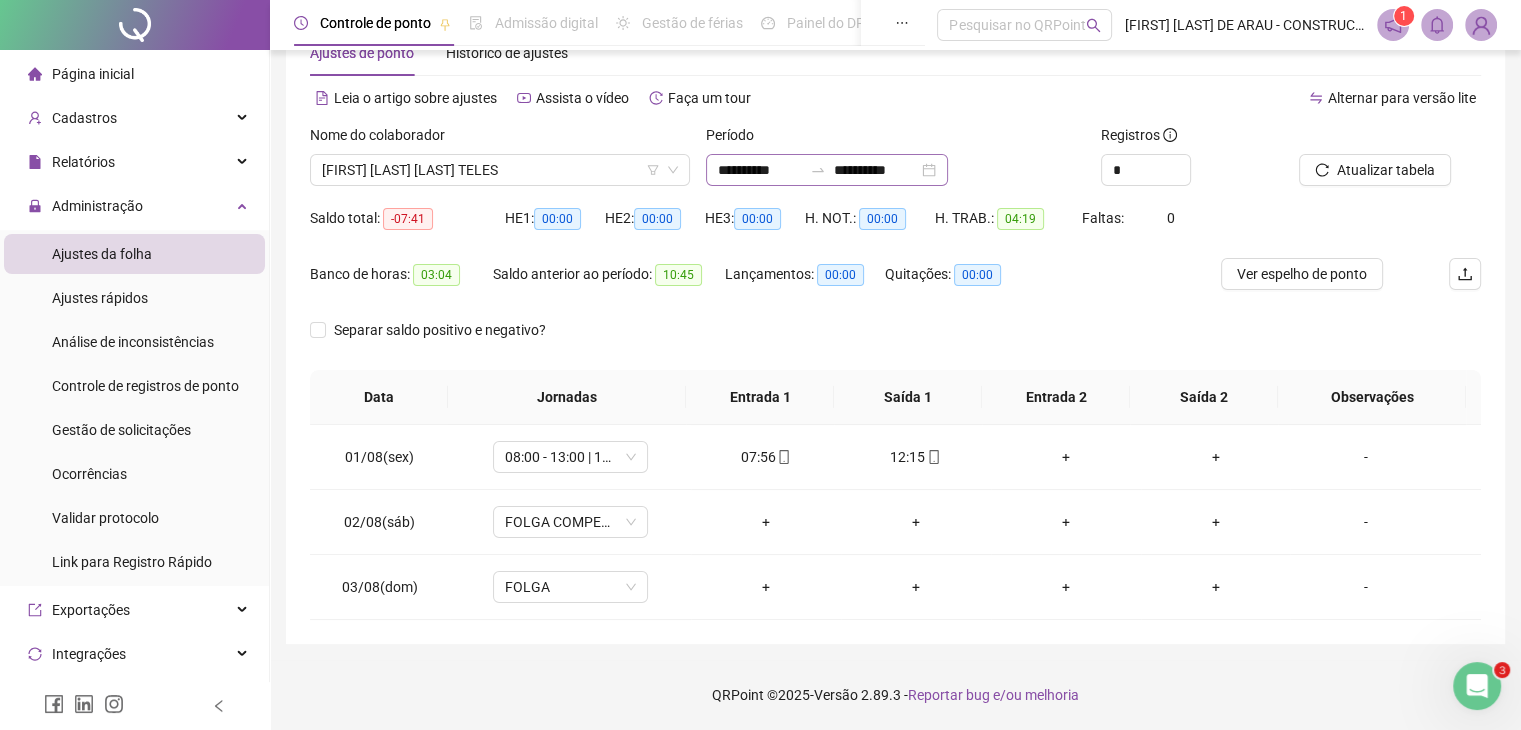 click on "**********" at bounding box center [827, 170] 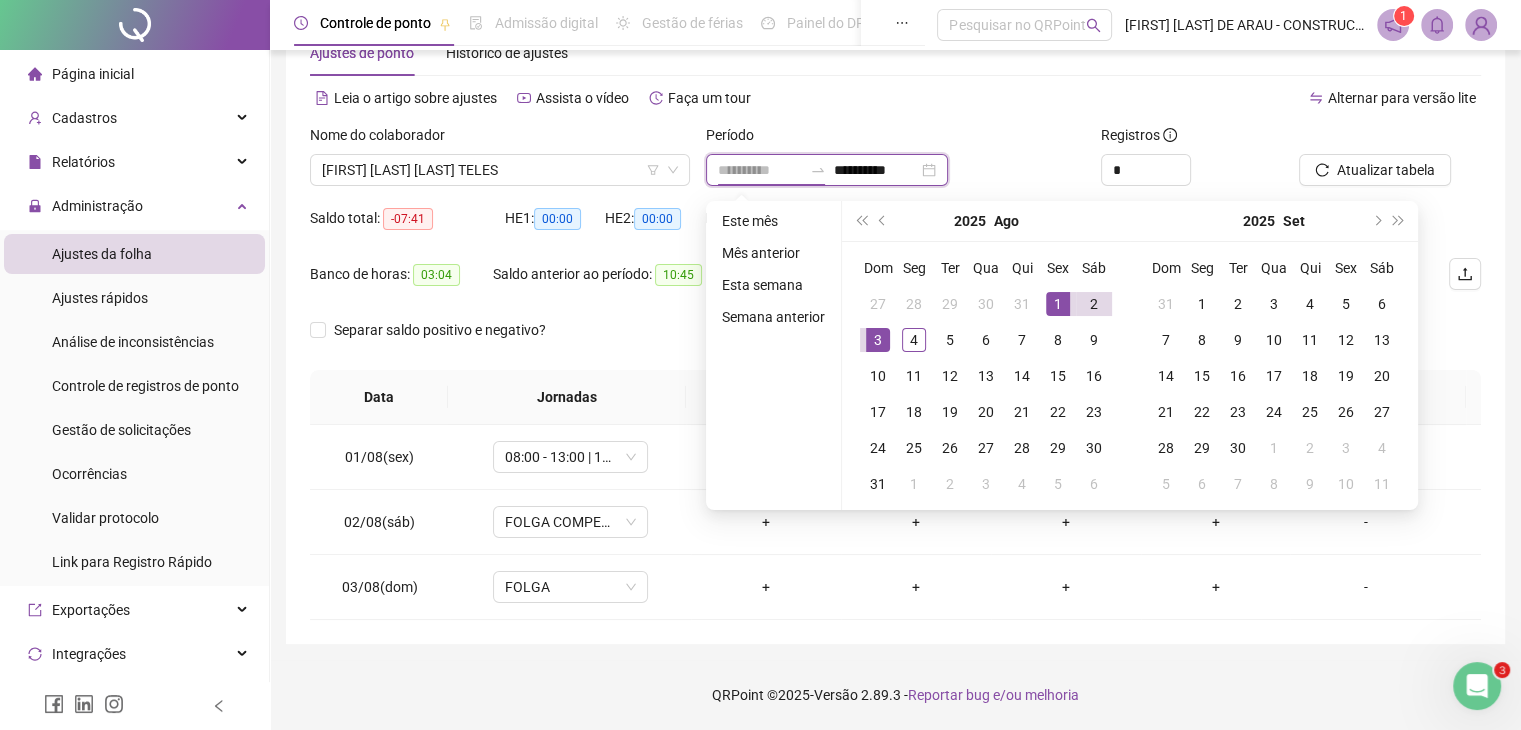type on "**********" 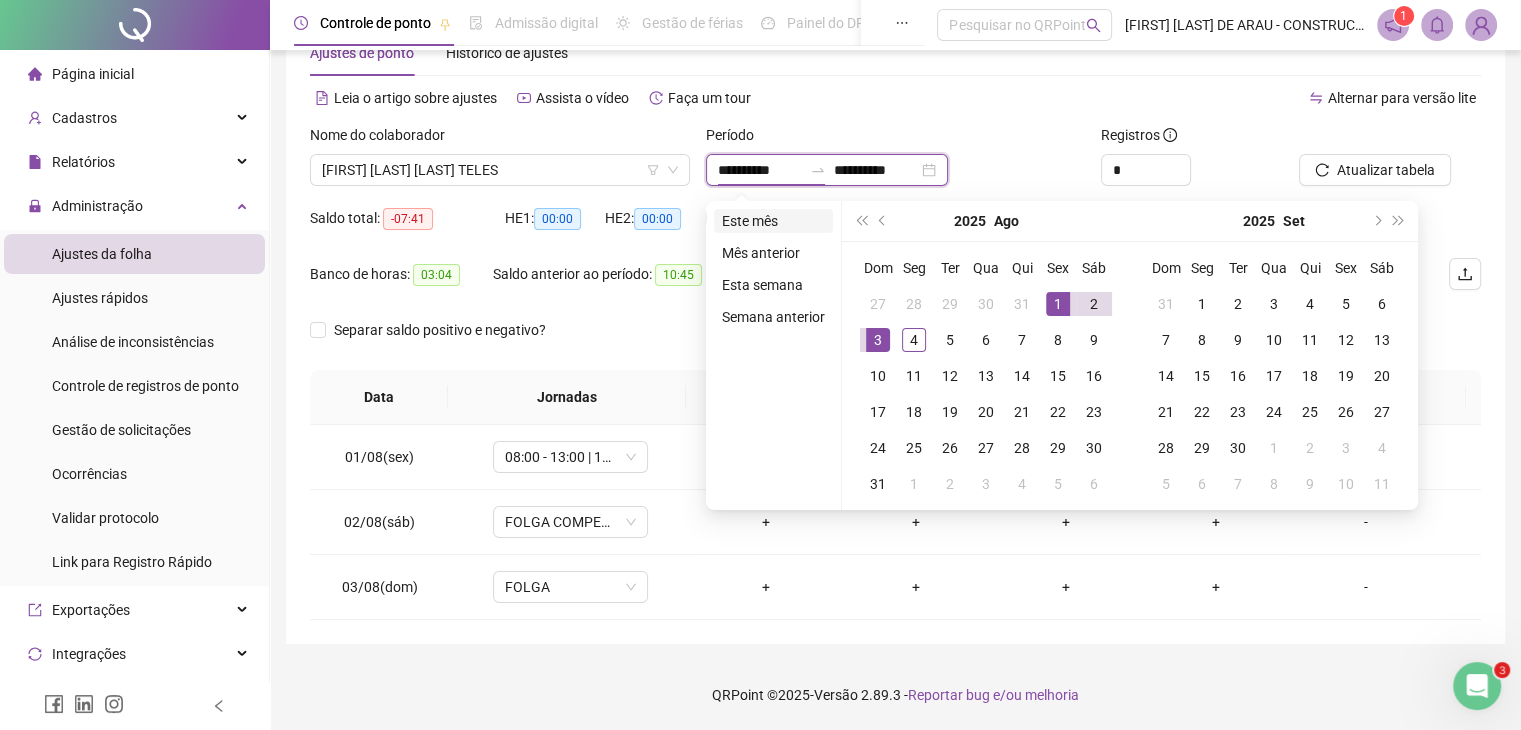 type on "**********" 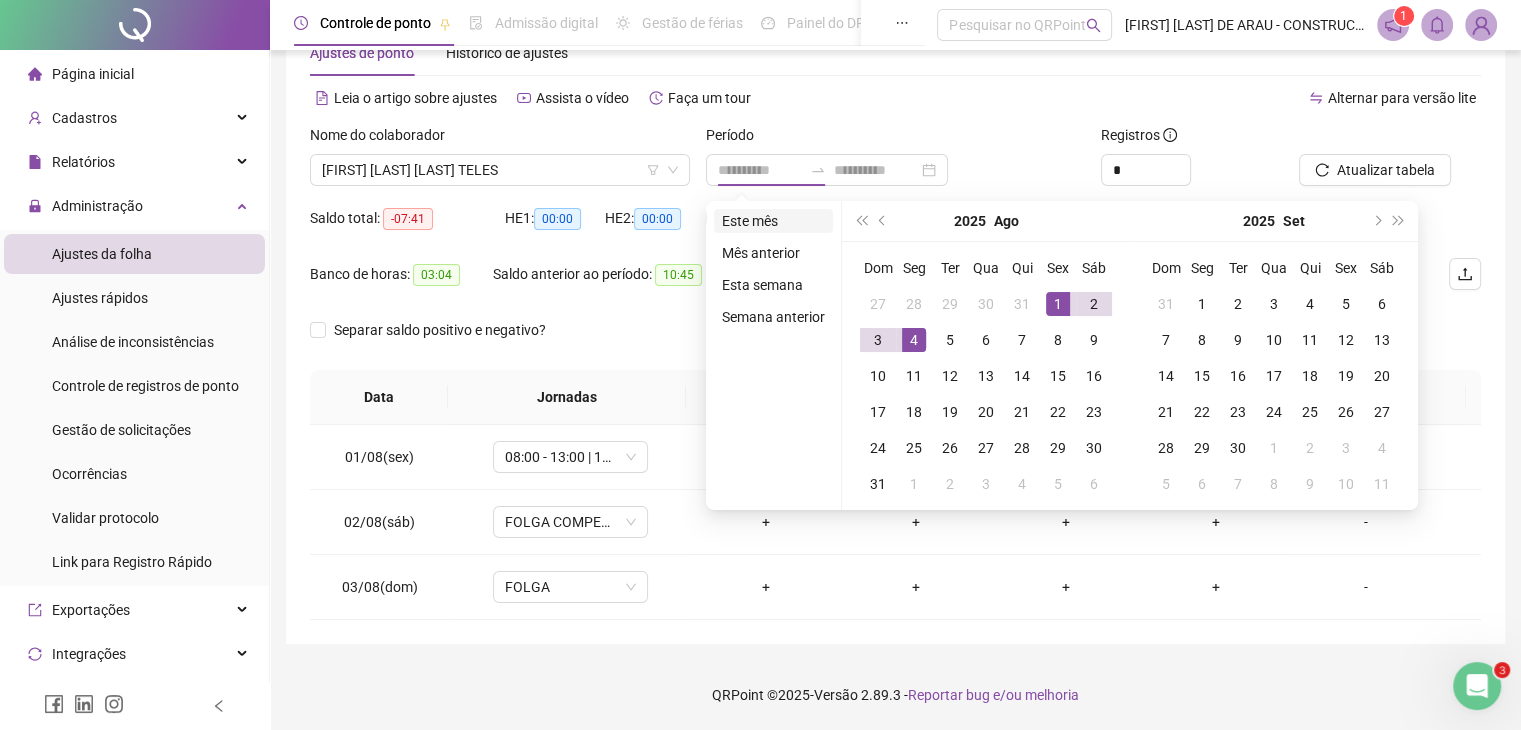 click on "Este mês" at bounding box center (773, 221) 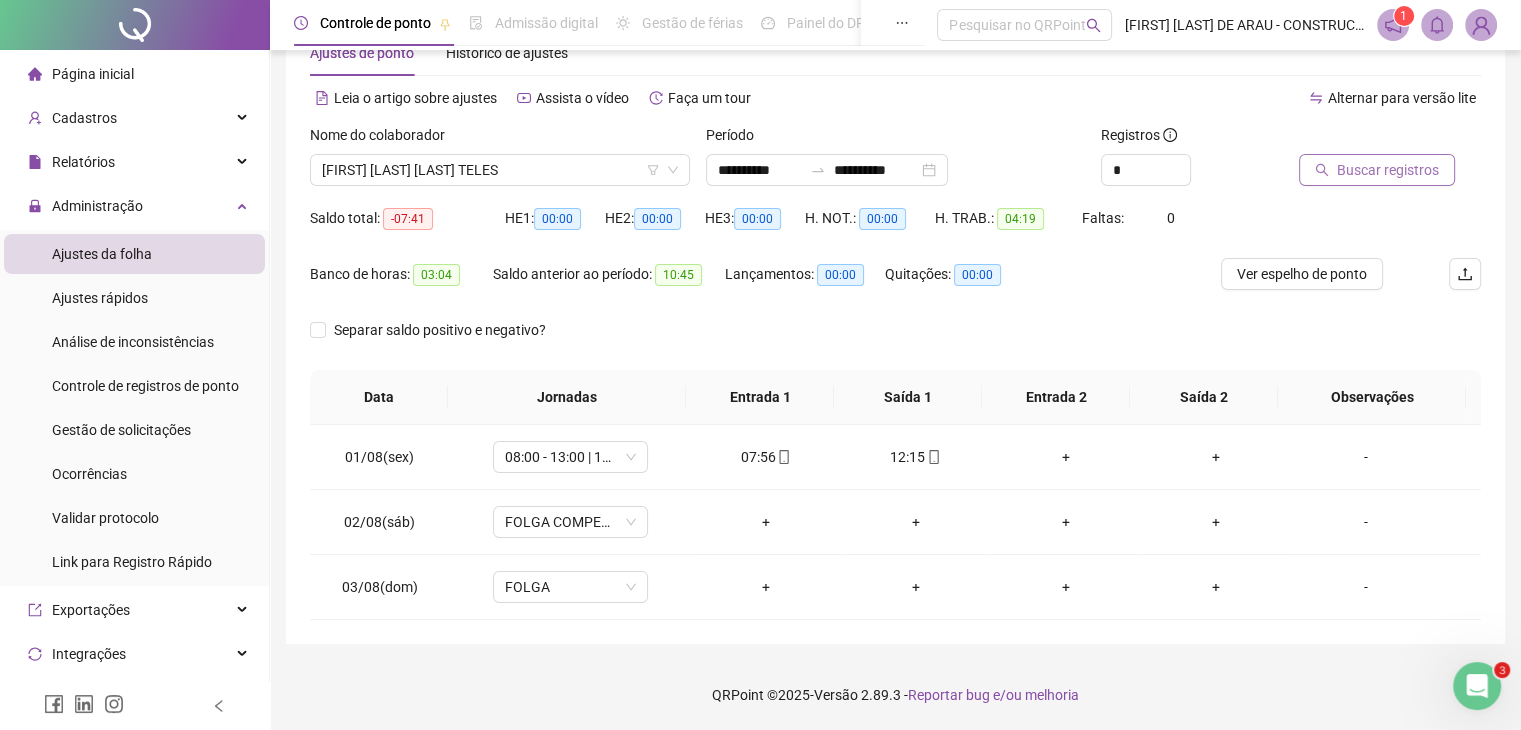 click on "Buscar registros" at bounding box center [1388, 170] 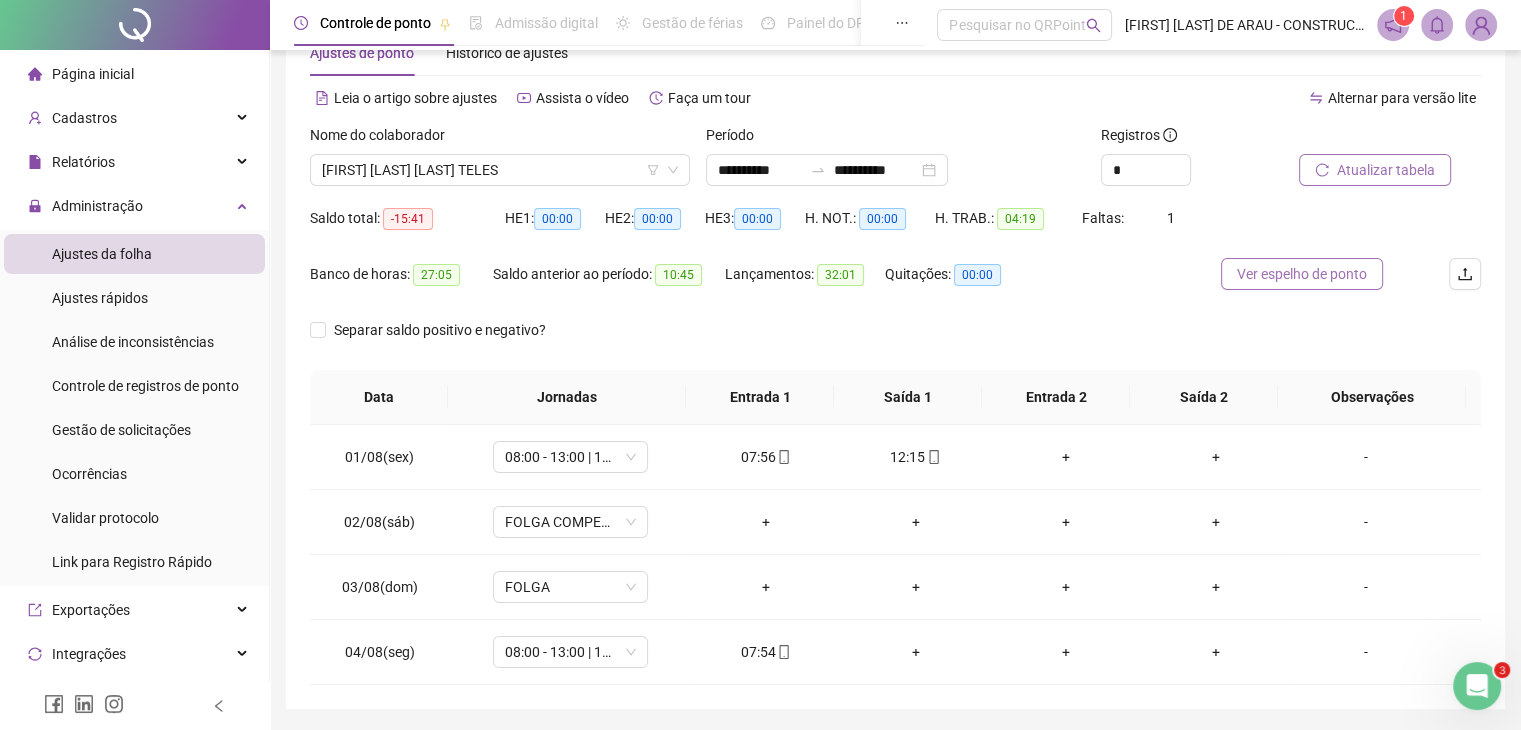 click on "Ver espelho de ponto" at bounding box center (1302, 274) 